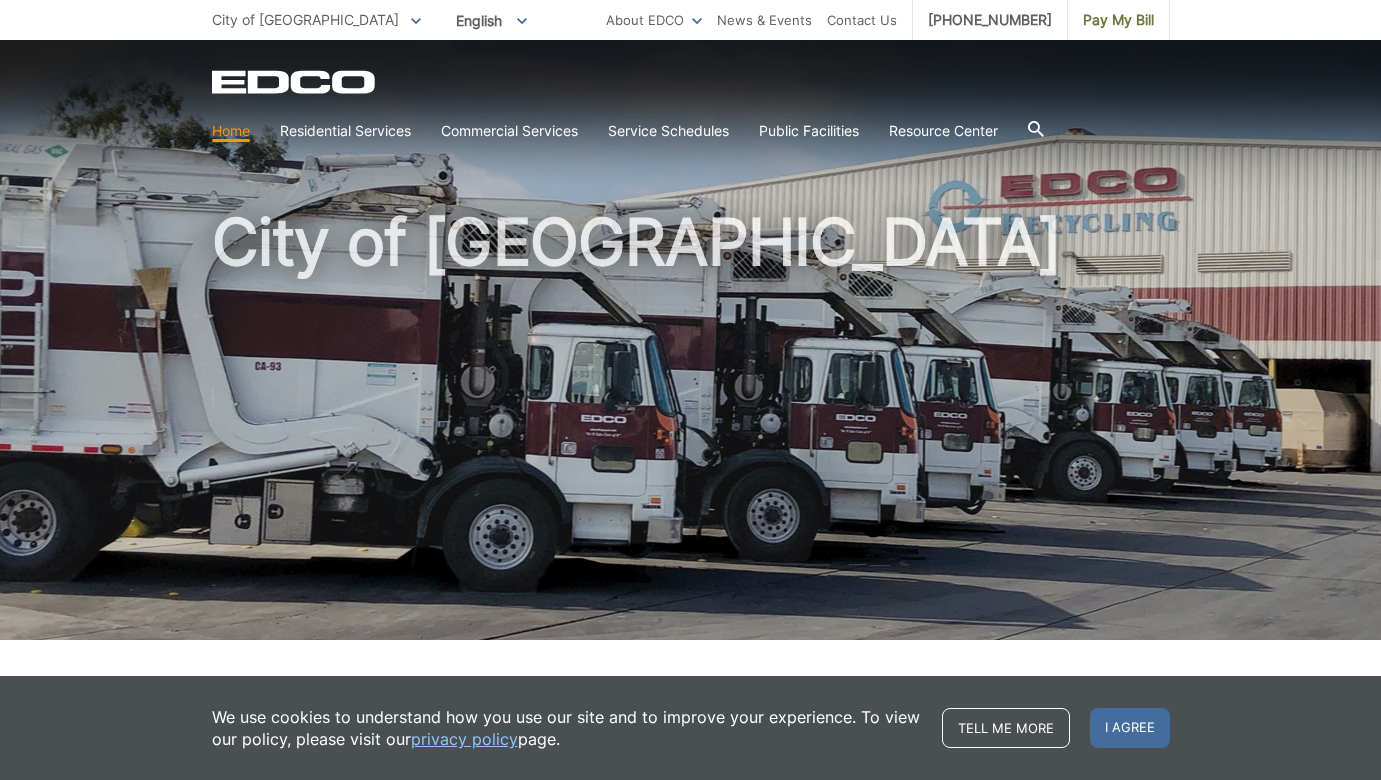 scroll, scrollTop: 0, scrollLeft: 0, axis: both 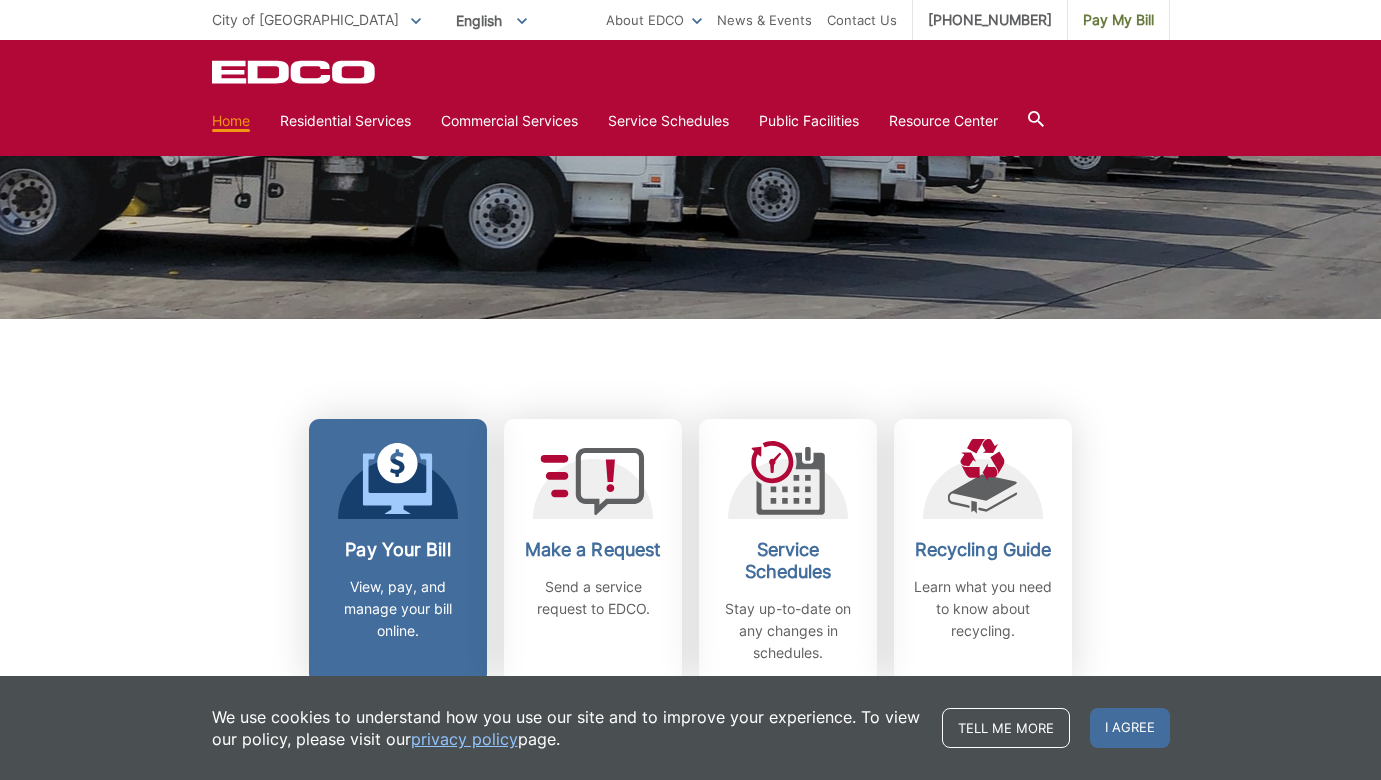 click on "Pay Your Bill
View, pay, and manage your bill online." at bounding box center [398, 551] 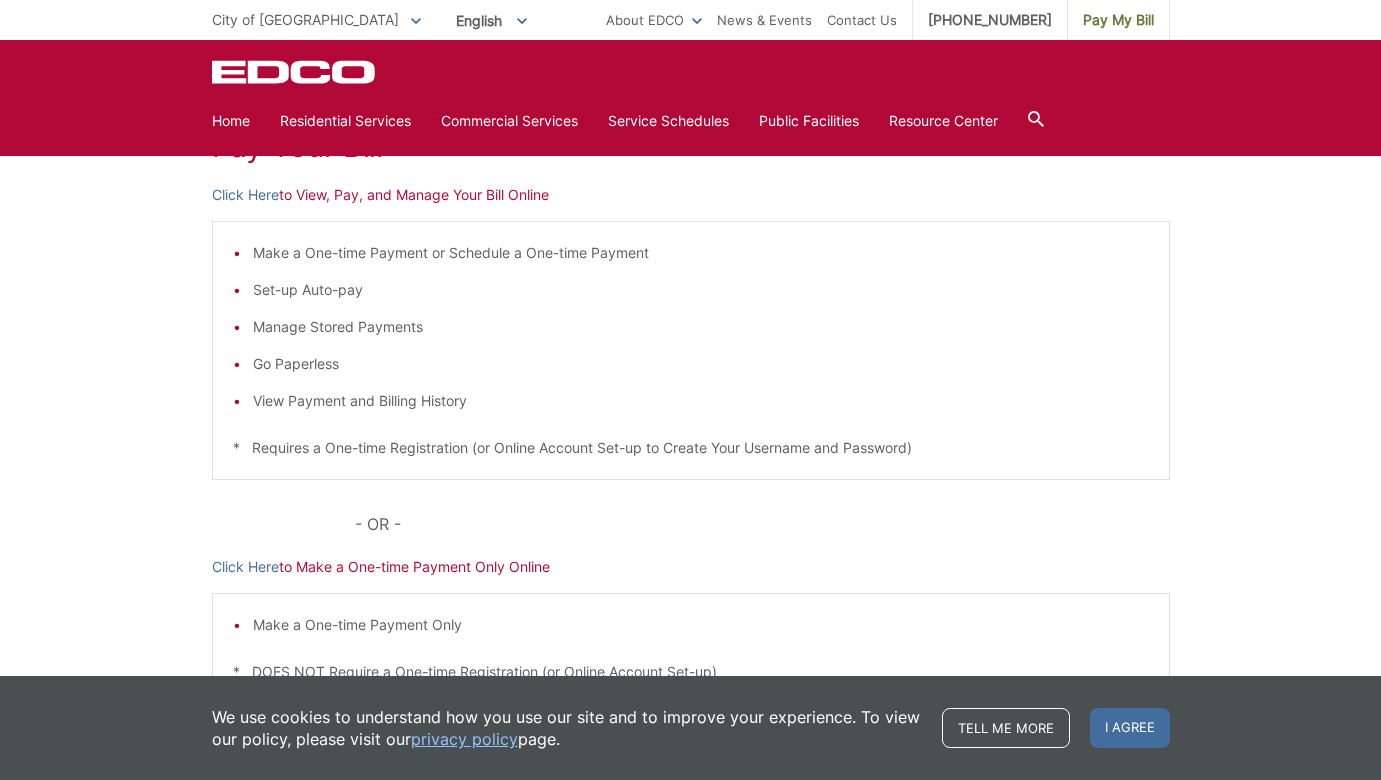 scroll, scrollTop: 478, scrollLeft: 0, axis: vertical 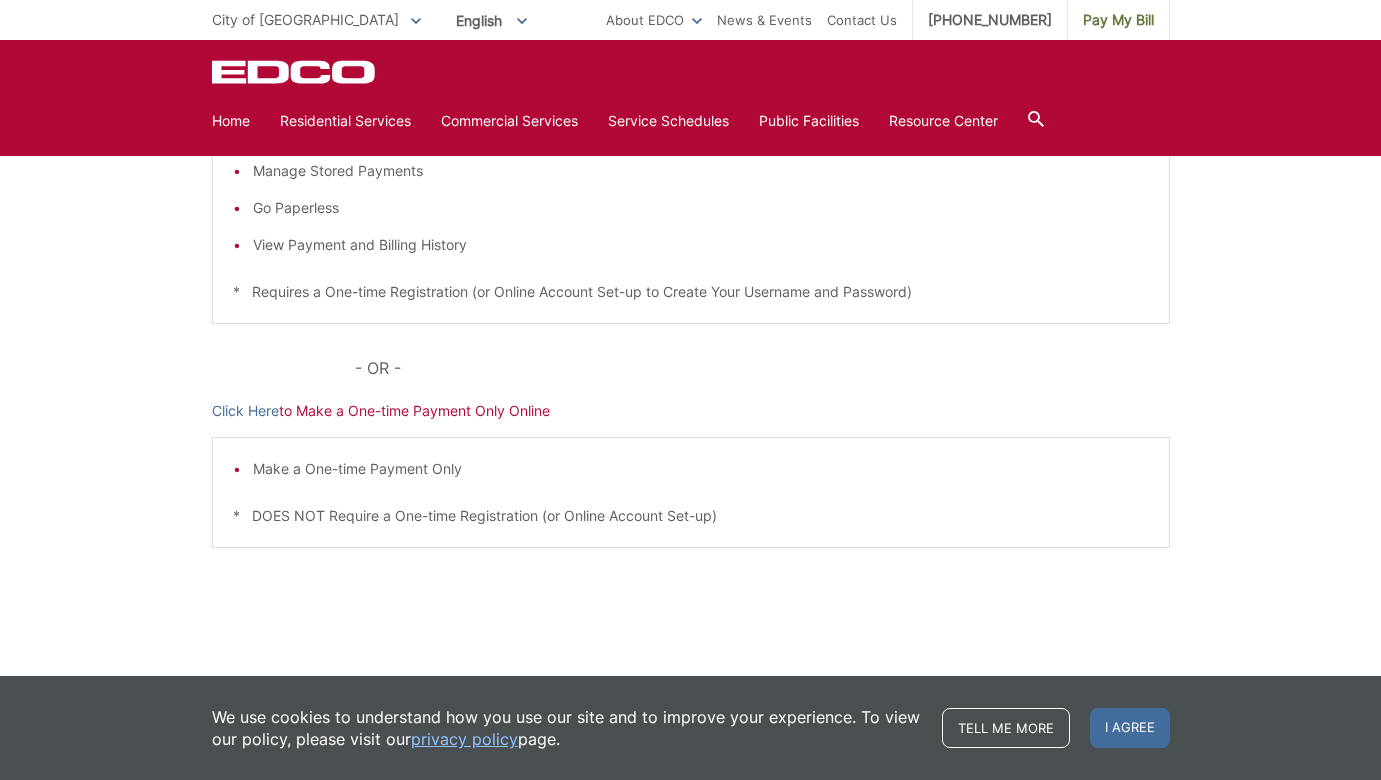 click on "Click Here  to Make a One-time Payment Only Online" at bounding box center (691, 411) 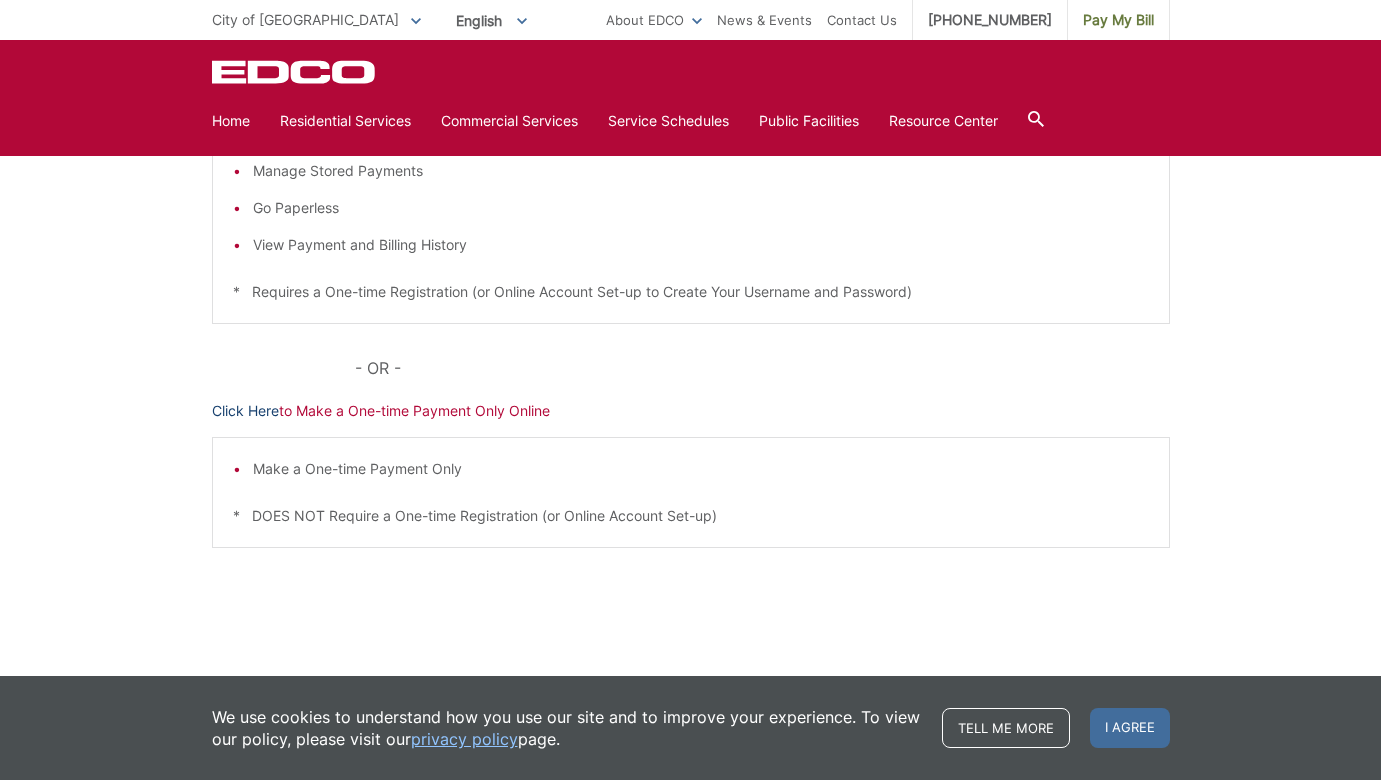 click on "Click Here" at bounding box center [245, 411] 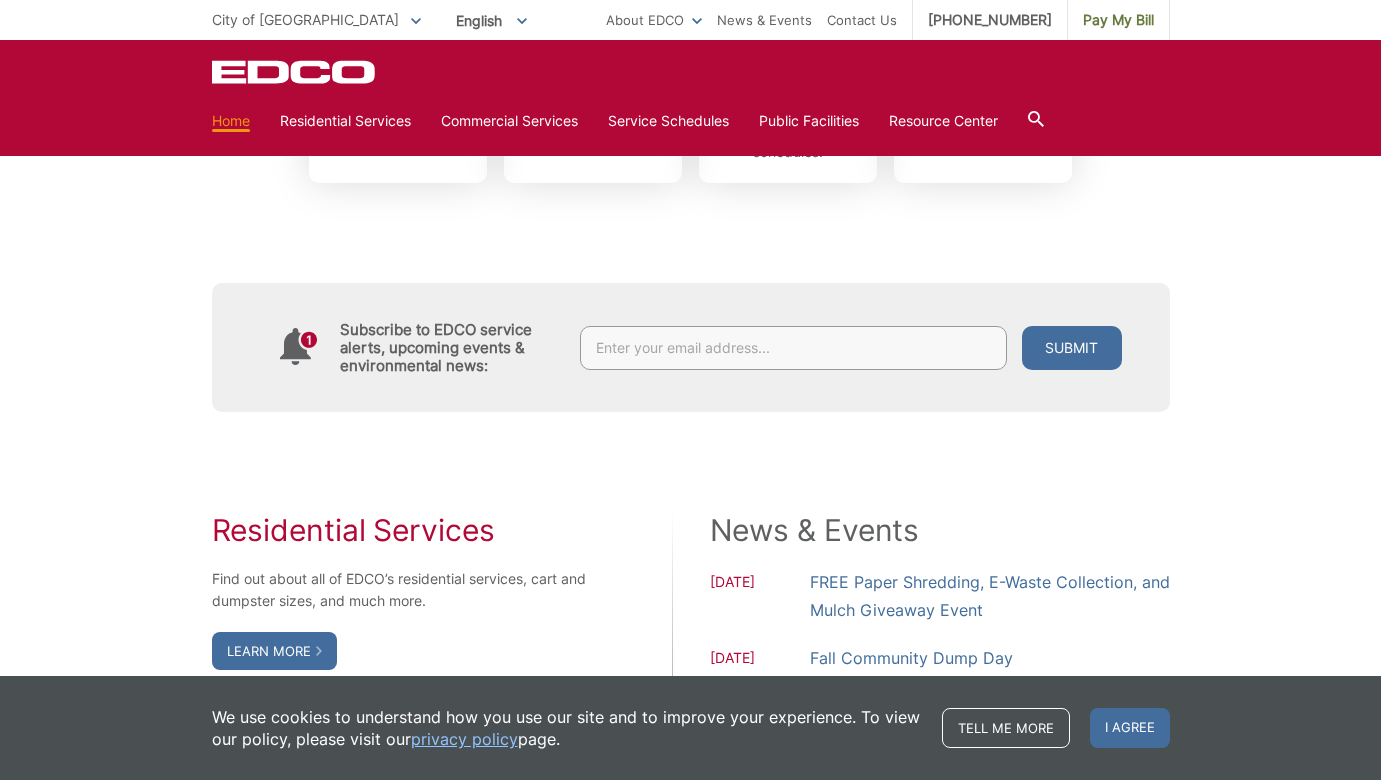 scroll, scrollTop: 0, scrollLeft: 0, axis: both 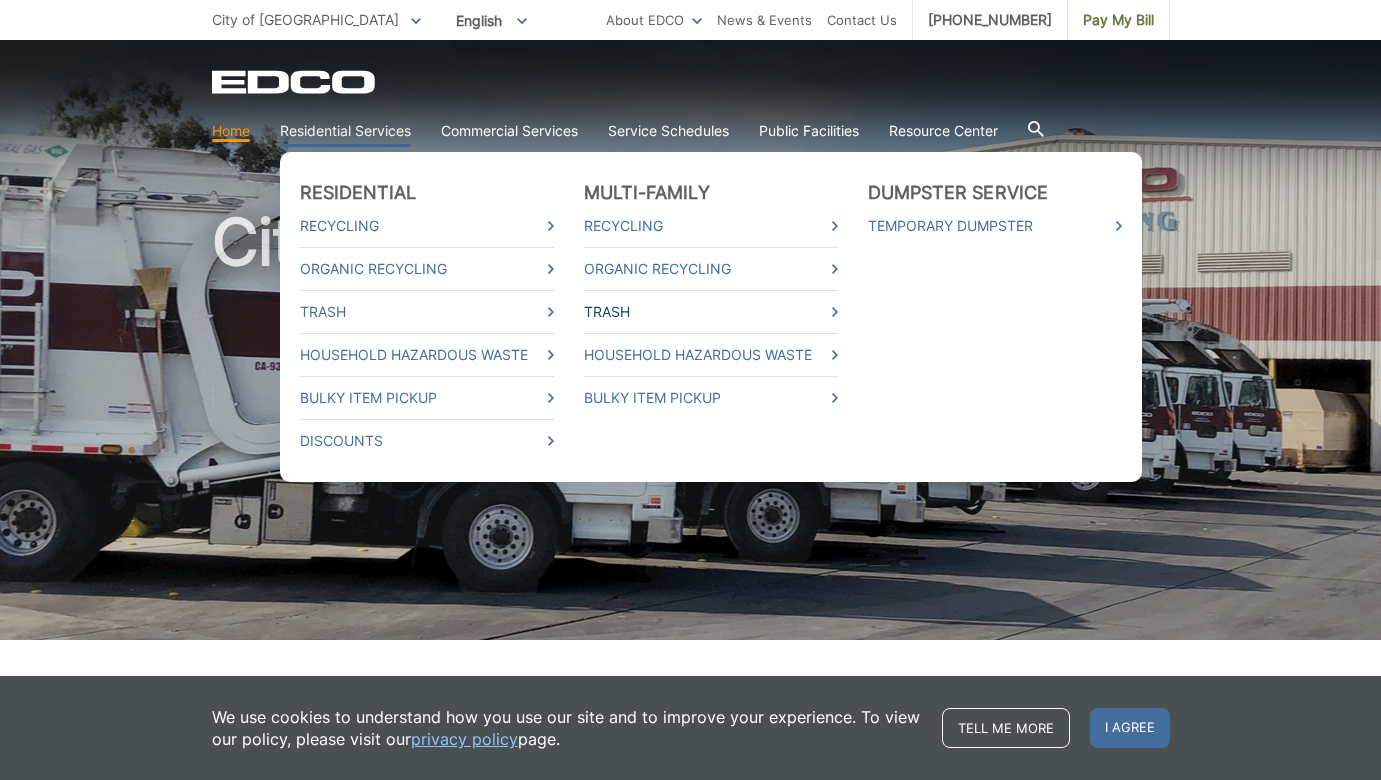 click on "Trash" at bounding box center [711, 312] 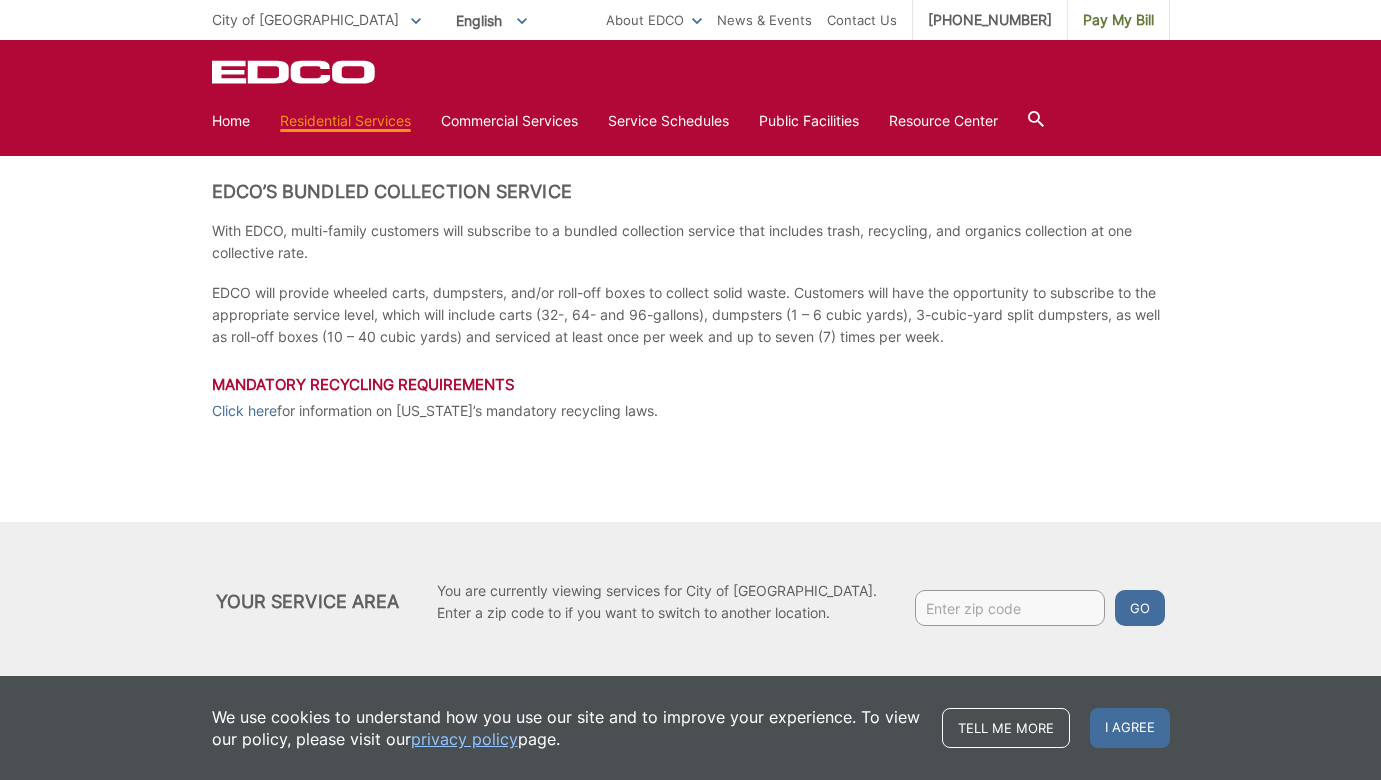 scroll, scrollTop: 366, scrollLeft: 0, axis: vertical 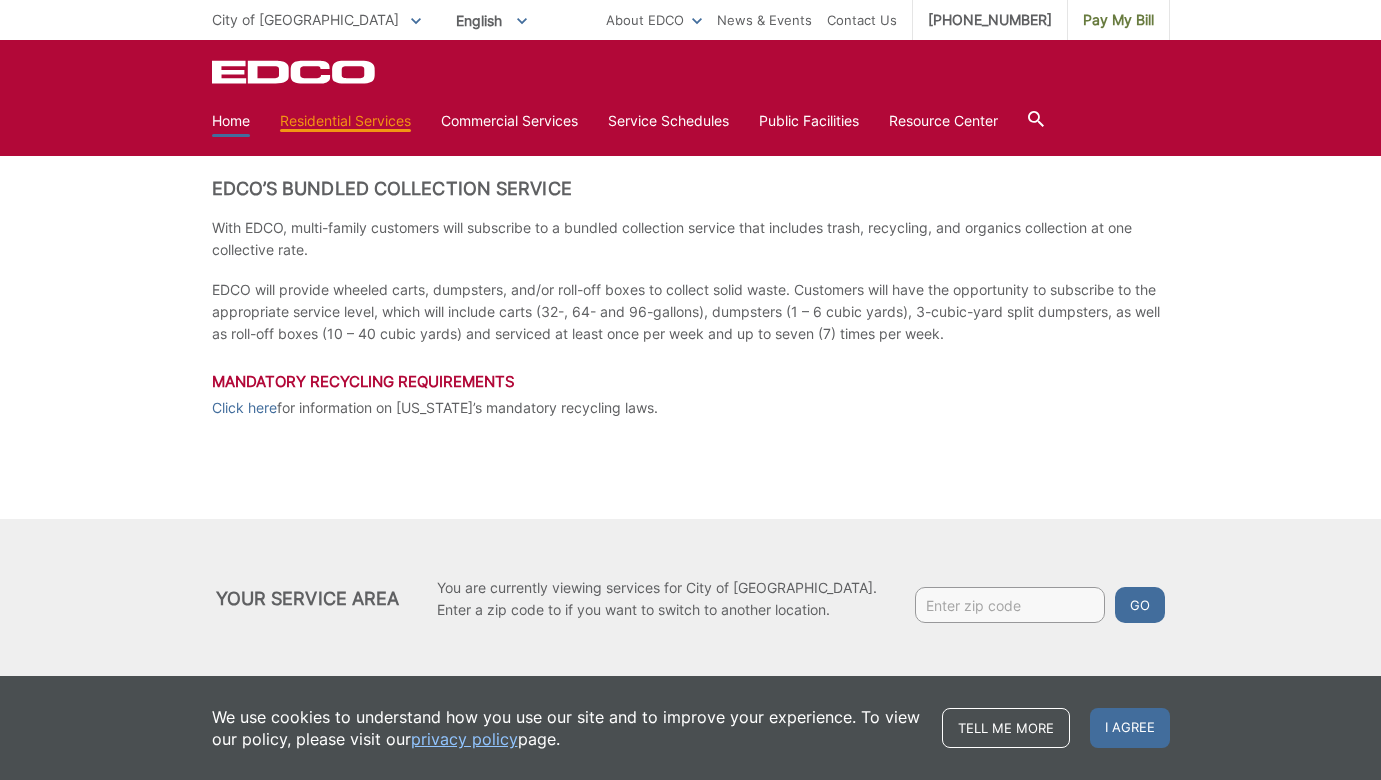 click on "Home" at bounding box center (231, 121) 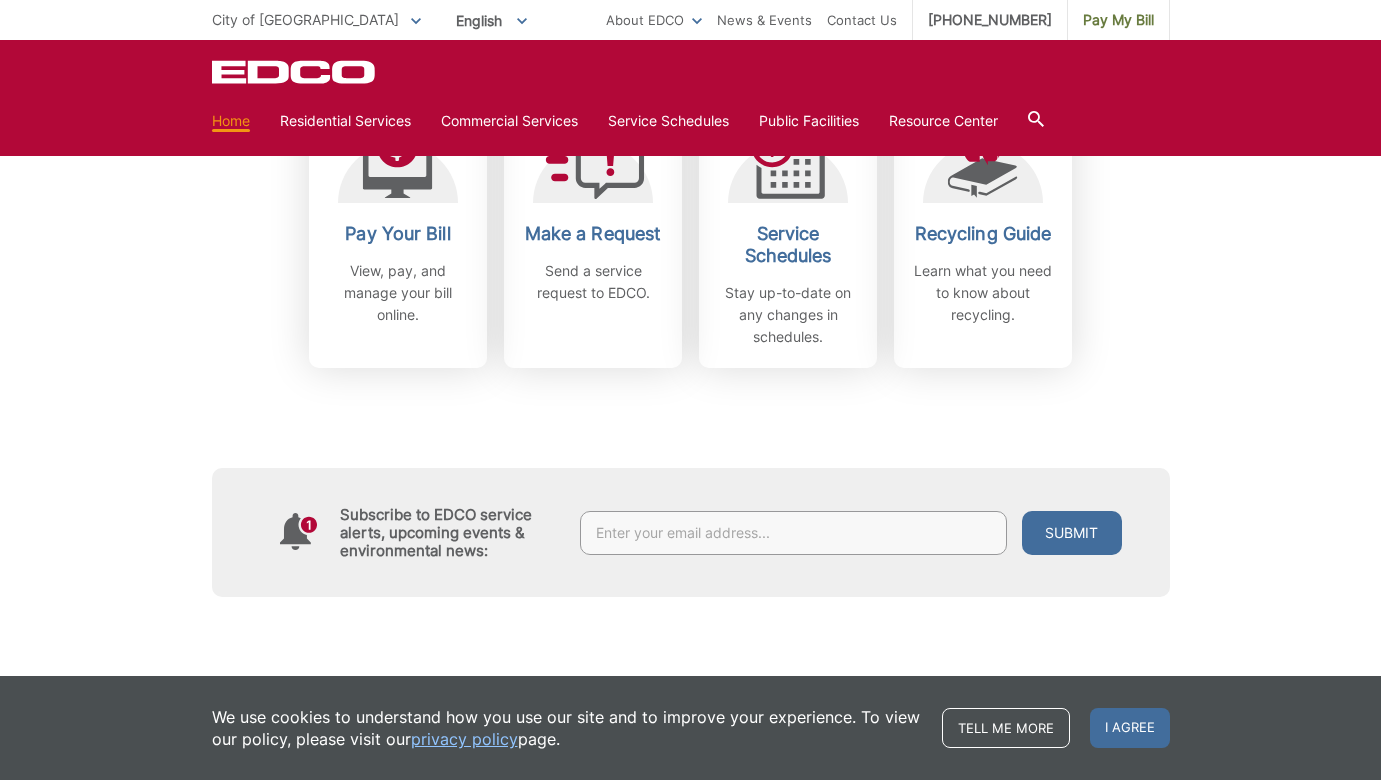 scroll, scrollTop: 510, scrollLeft: 0, axis: vertical 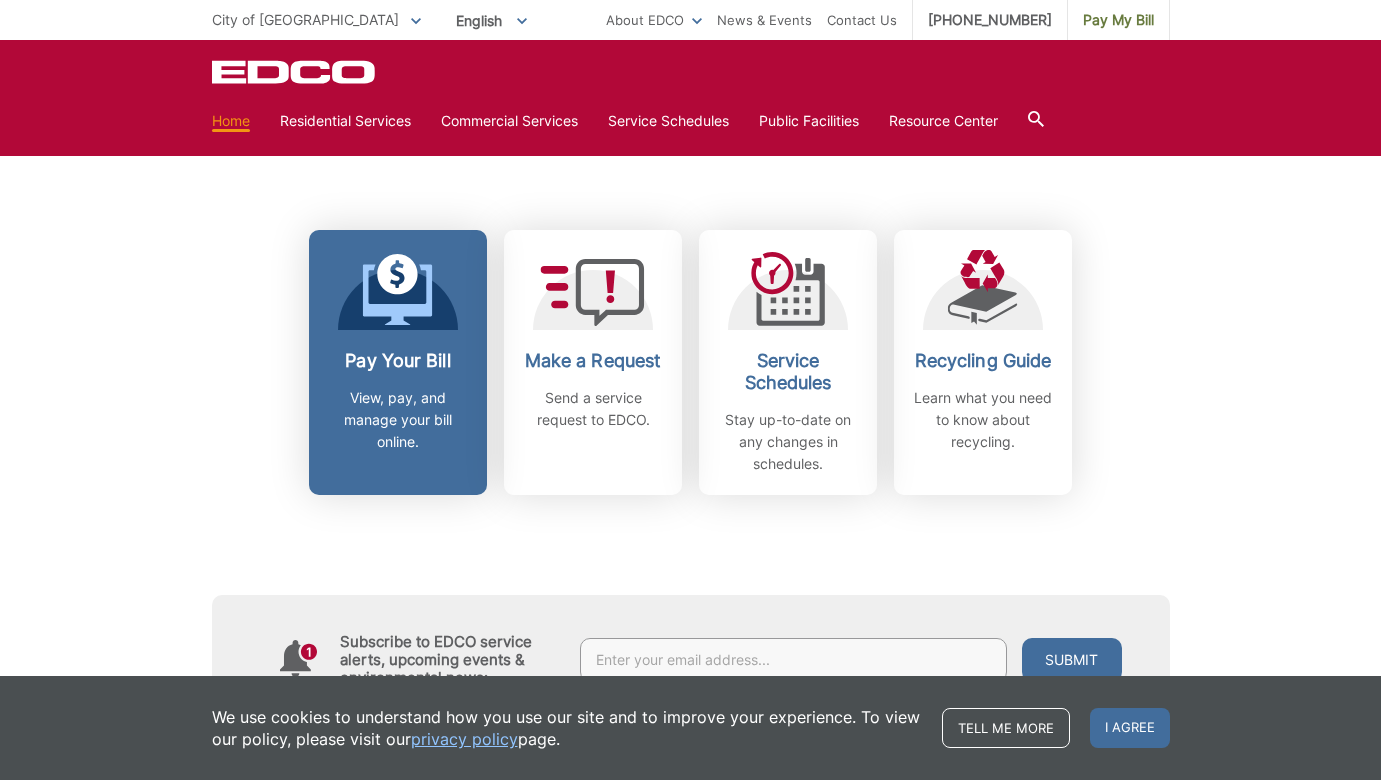click on "Pay Your Bill
View, pay, and manage your bill online." at bounding box center (398, 362) 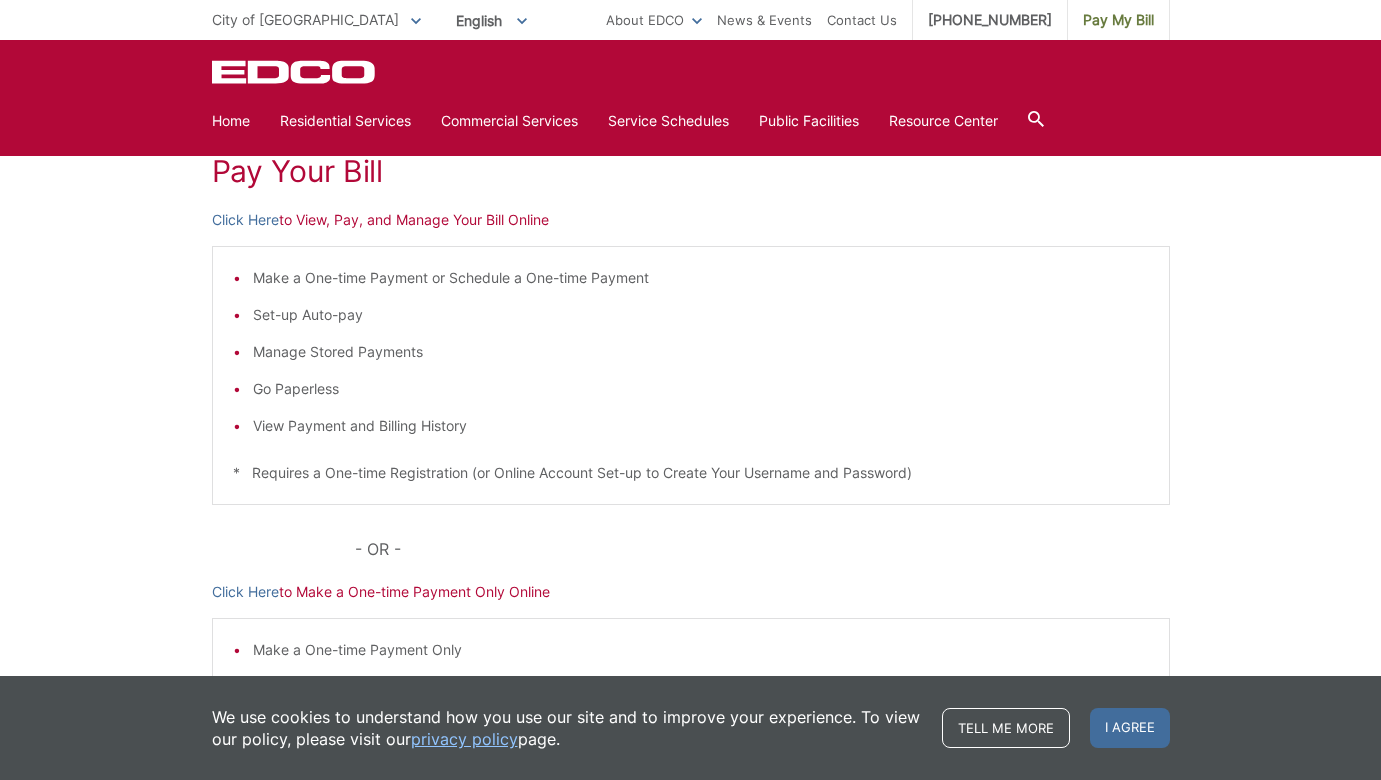 scroll, scrollTop: 292, scrollLeft: 0, axis: vertical 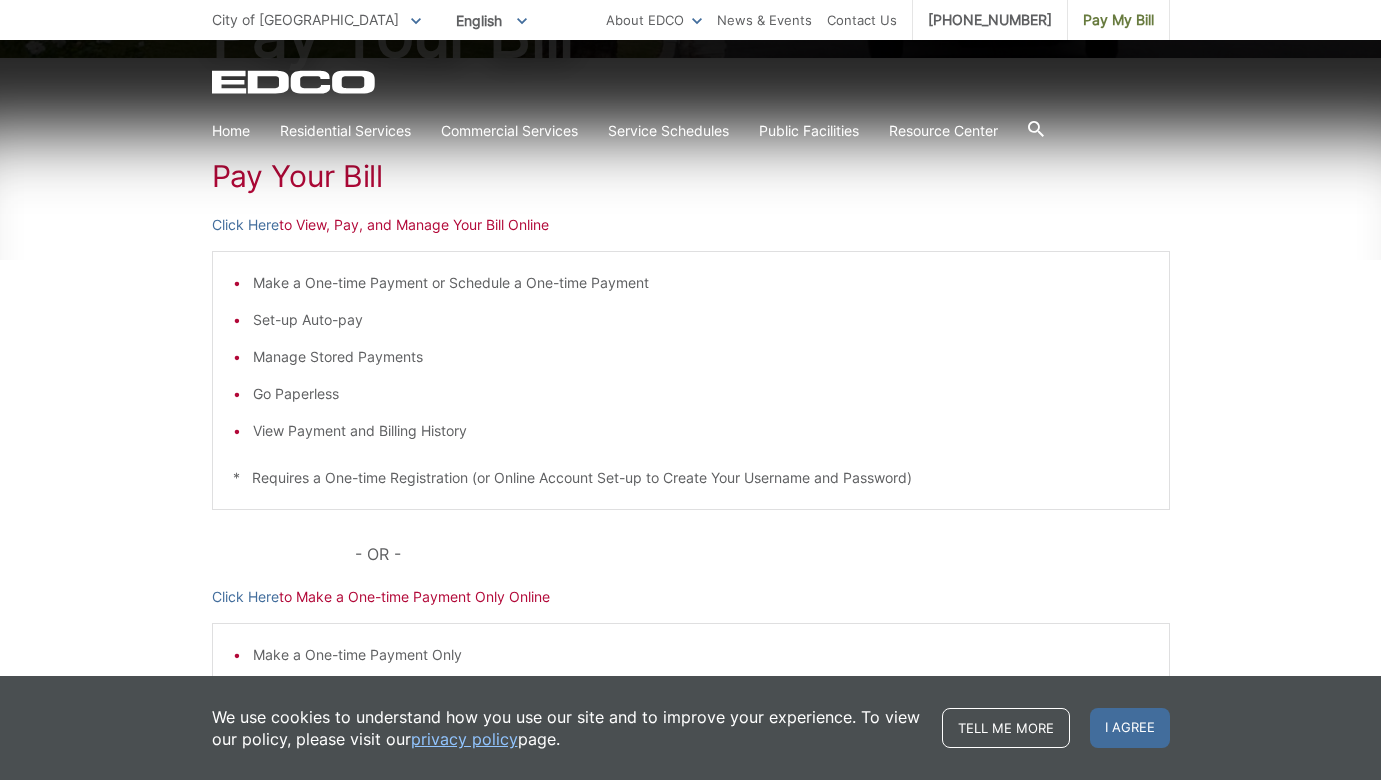 click on "Click Here  to View, Pay, and Manage Your Bill Online" at bounding box center [691, 225] 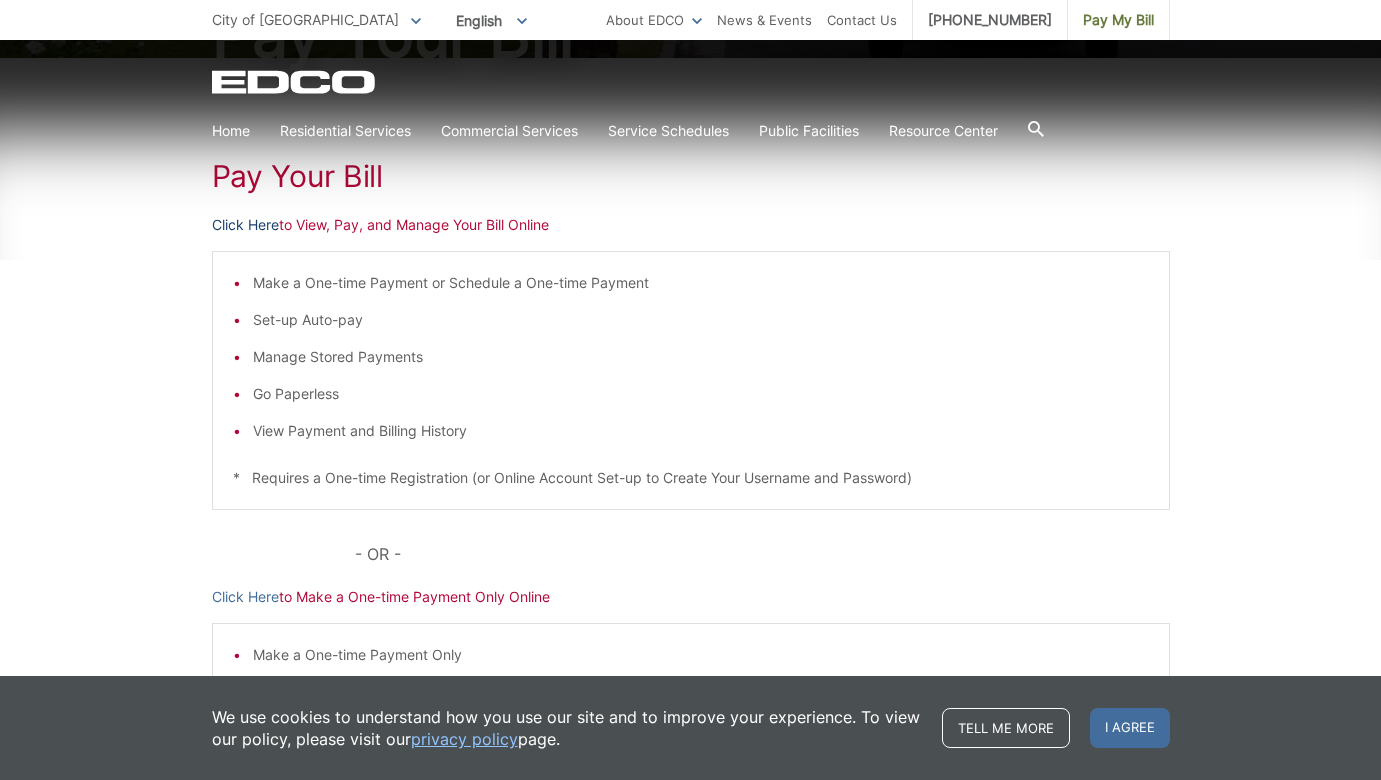 click on "Click Here" at bounding box center [245, 225] 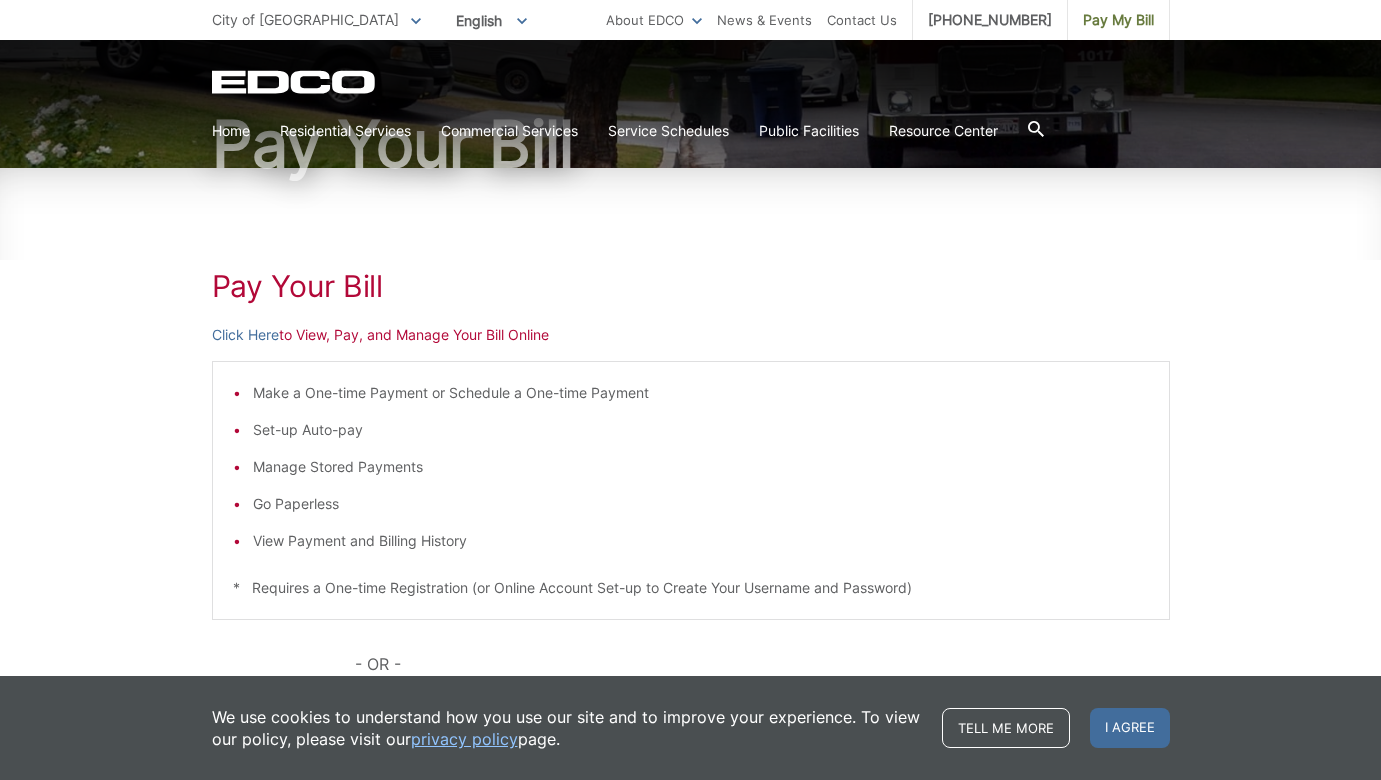 scroll, scrollTop: 0, scrollLeft: 0, axis: both 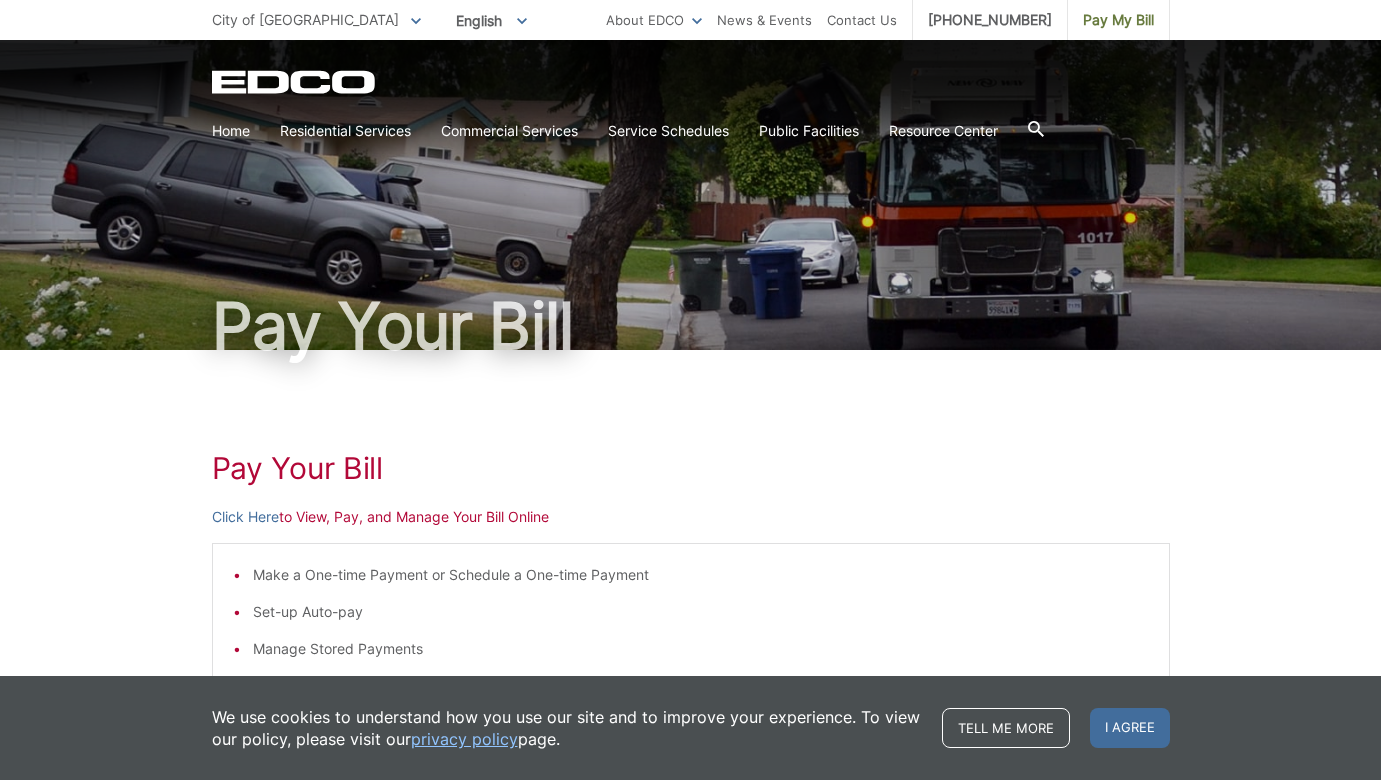 click at bounding box center [1036, 131] 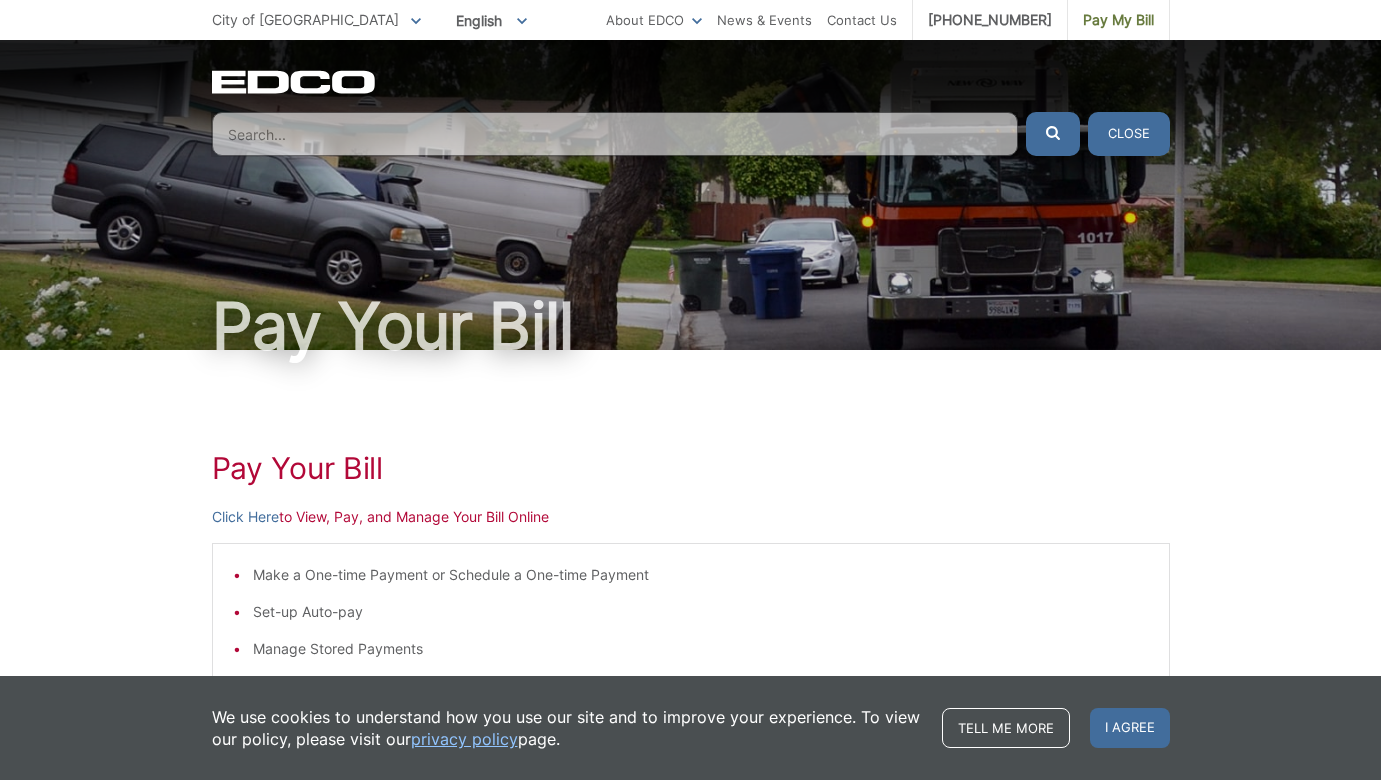 click at bounding box center [615, 134] 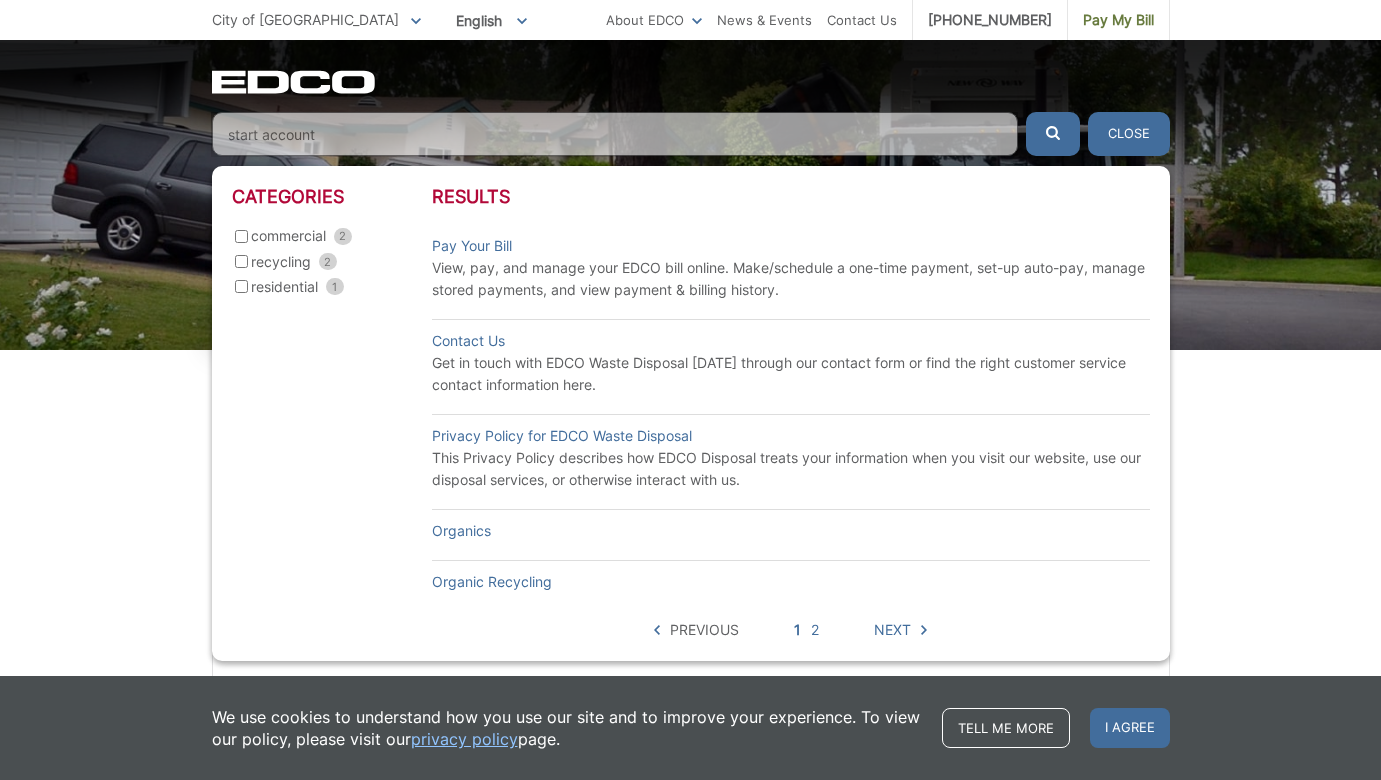 type on "start account" 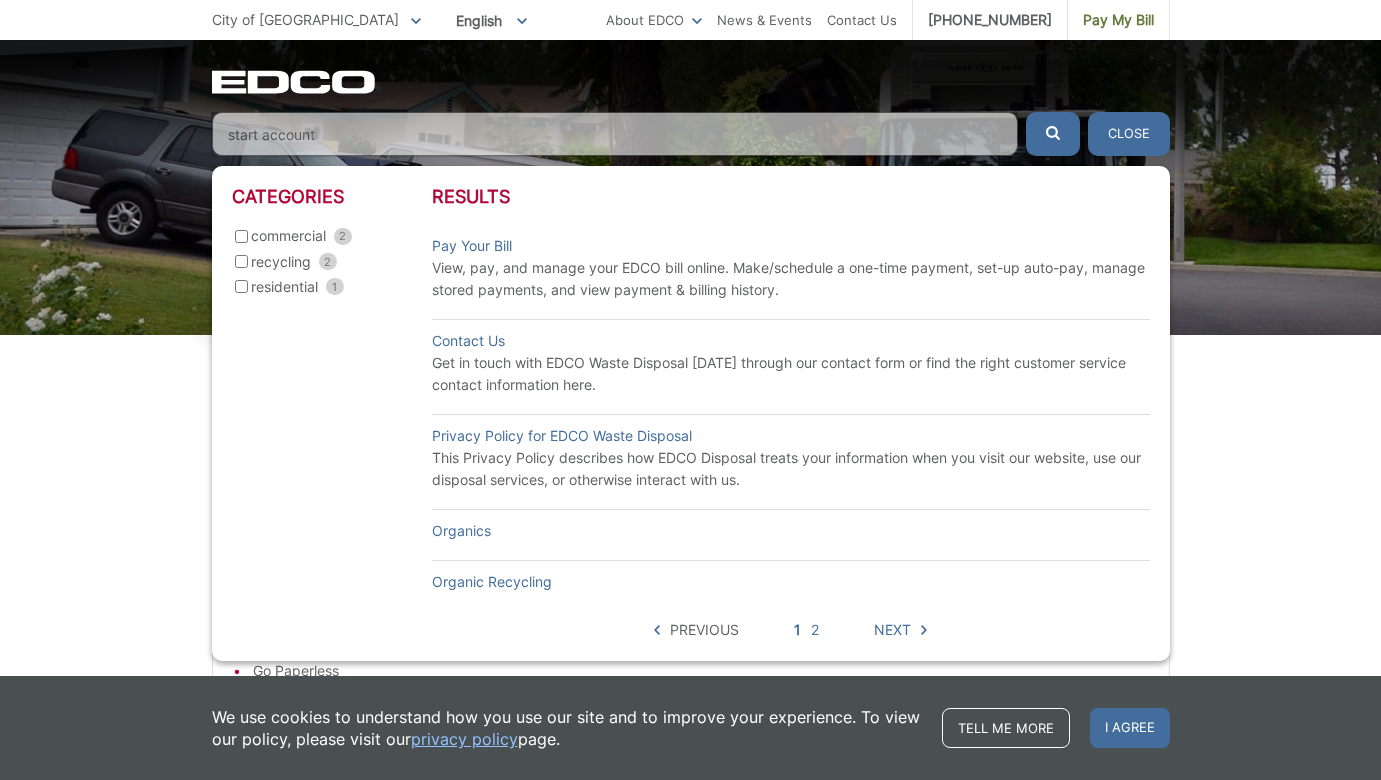 scroll, scrollTop: 0, scrollLeft: 0, axis: both 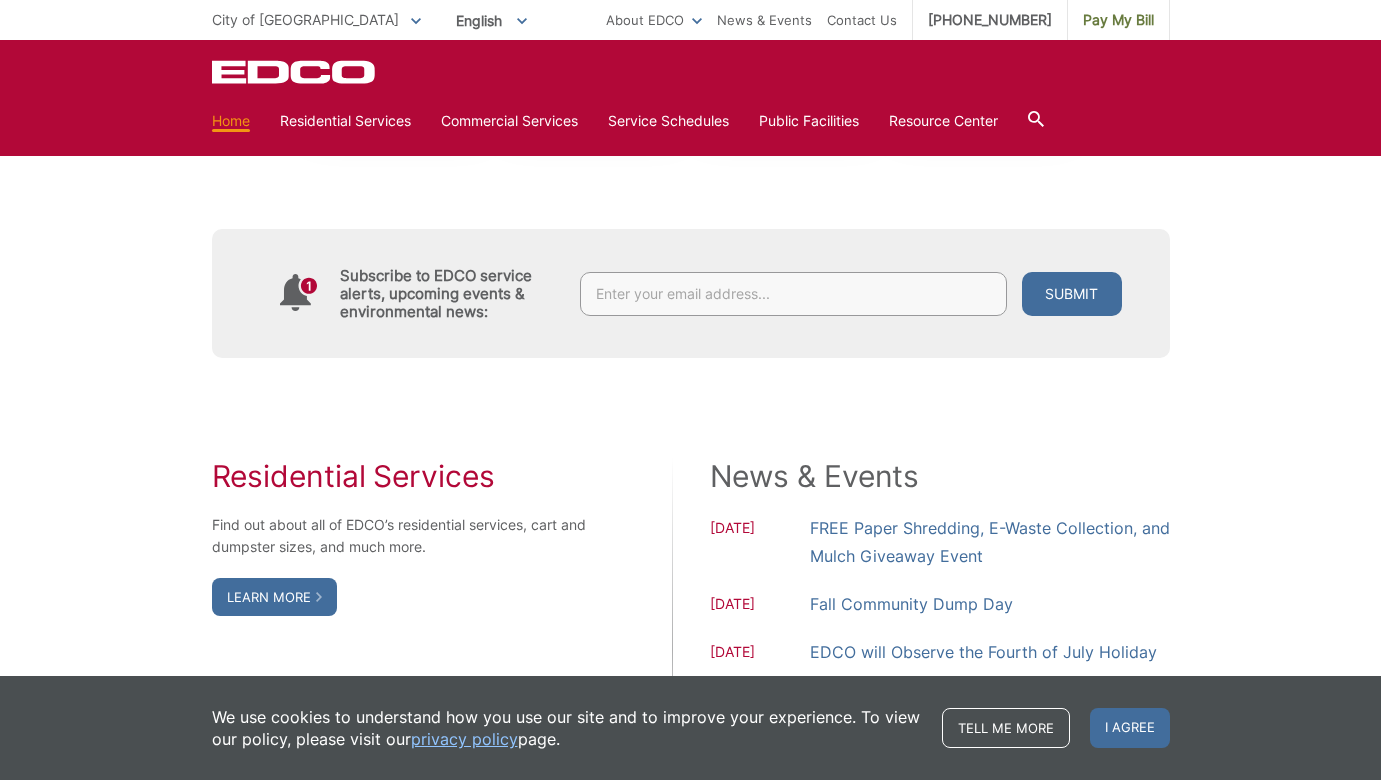 click at bounding box center [793, 294] 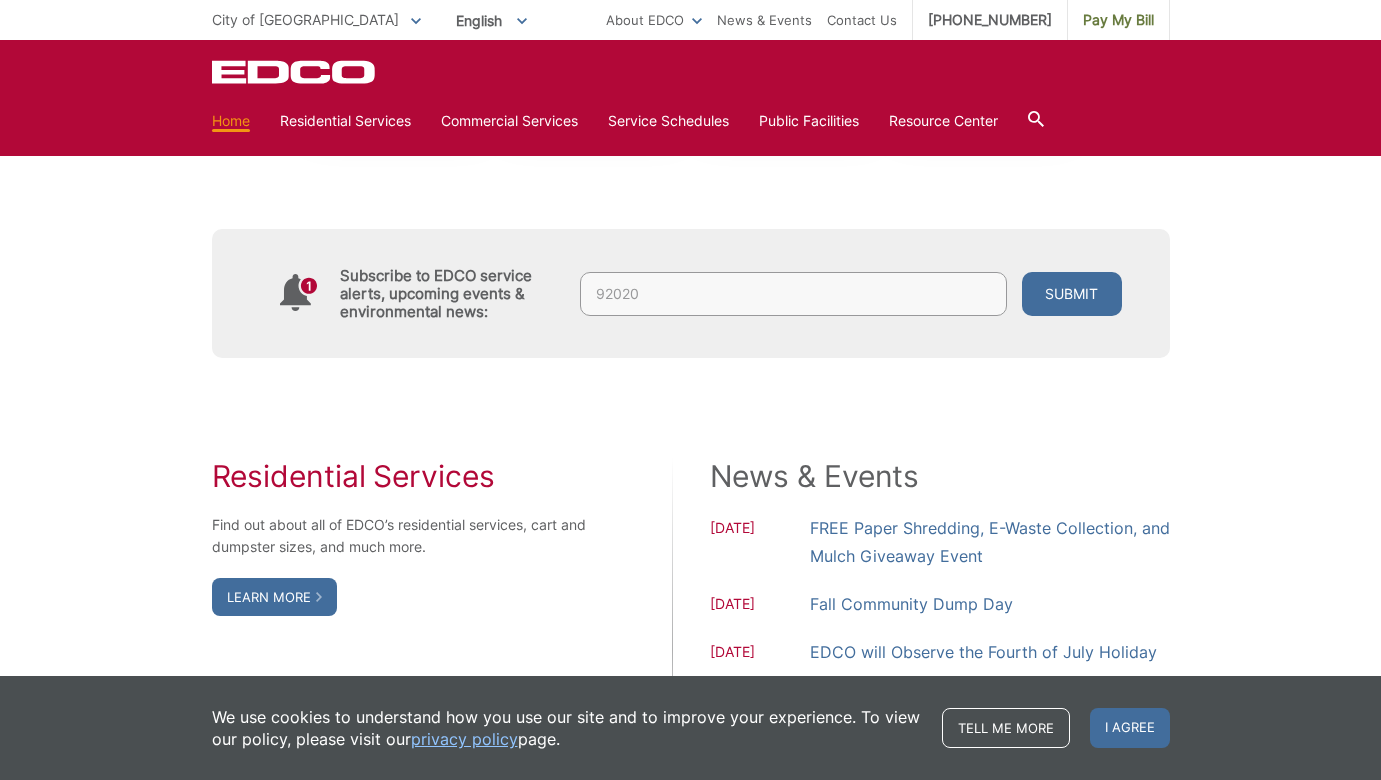 click on "Submit" at bounding box center (1072, 294) 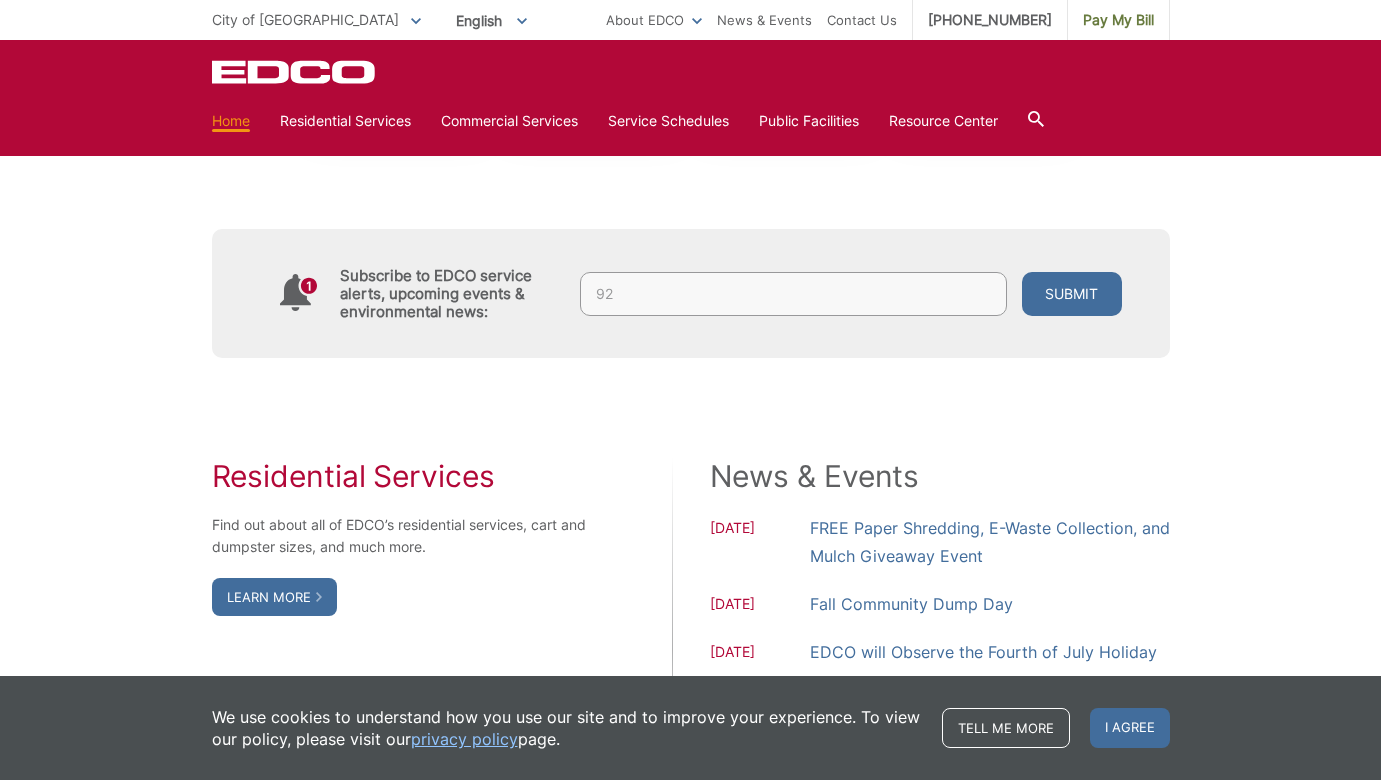 type on "9" 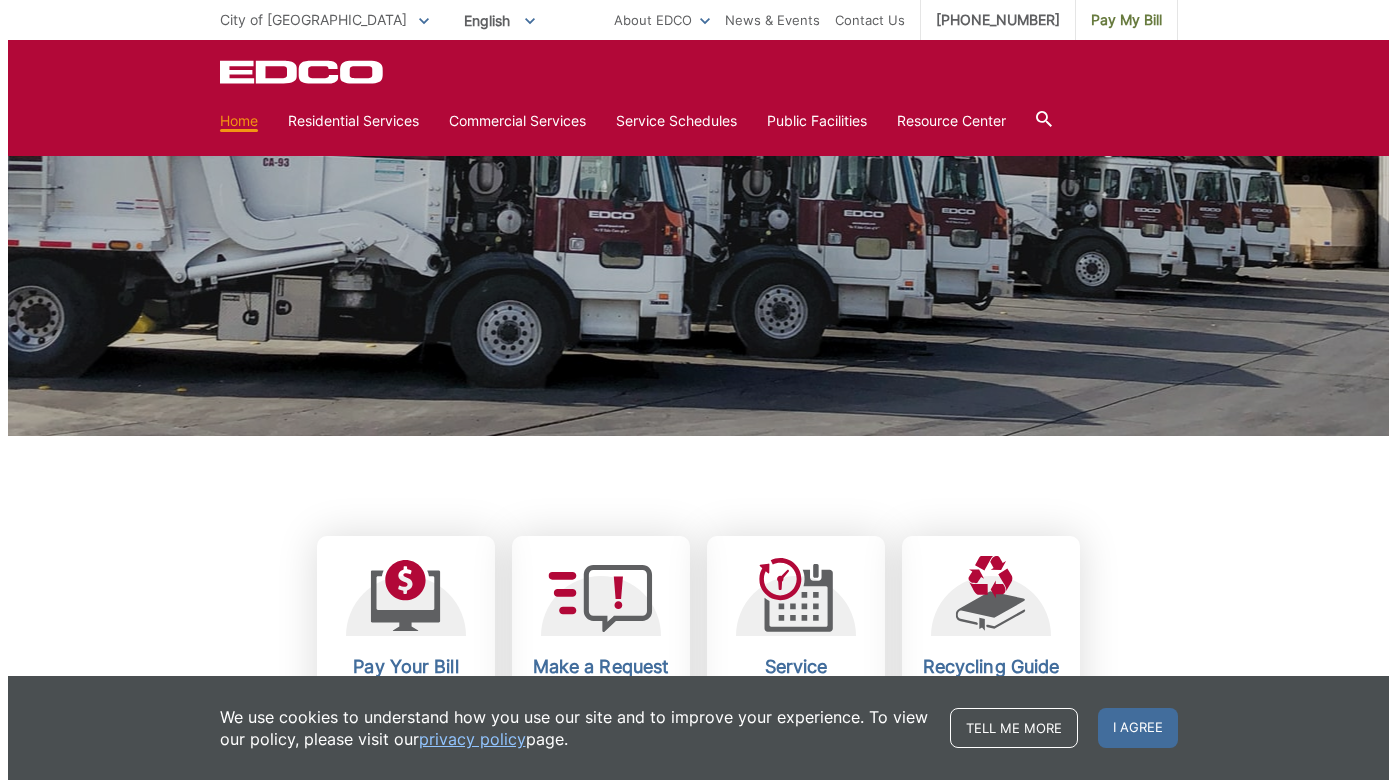 scroll, scrollTop: 0, scrollLeft: 0, axis: both 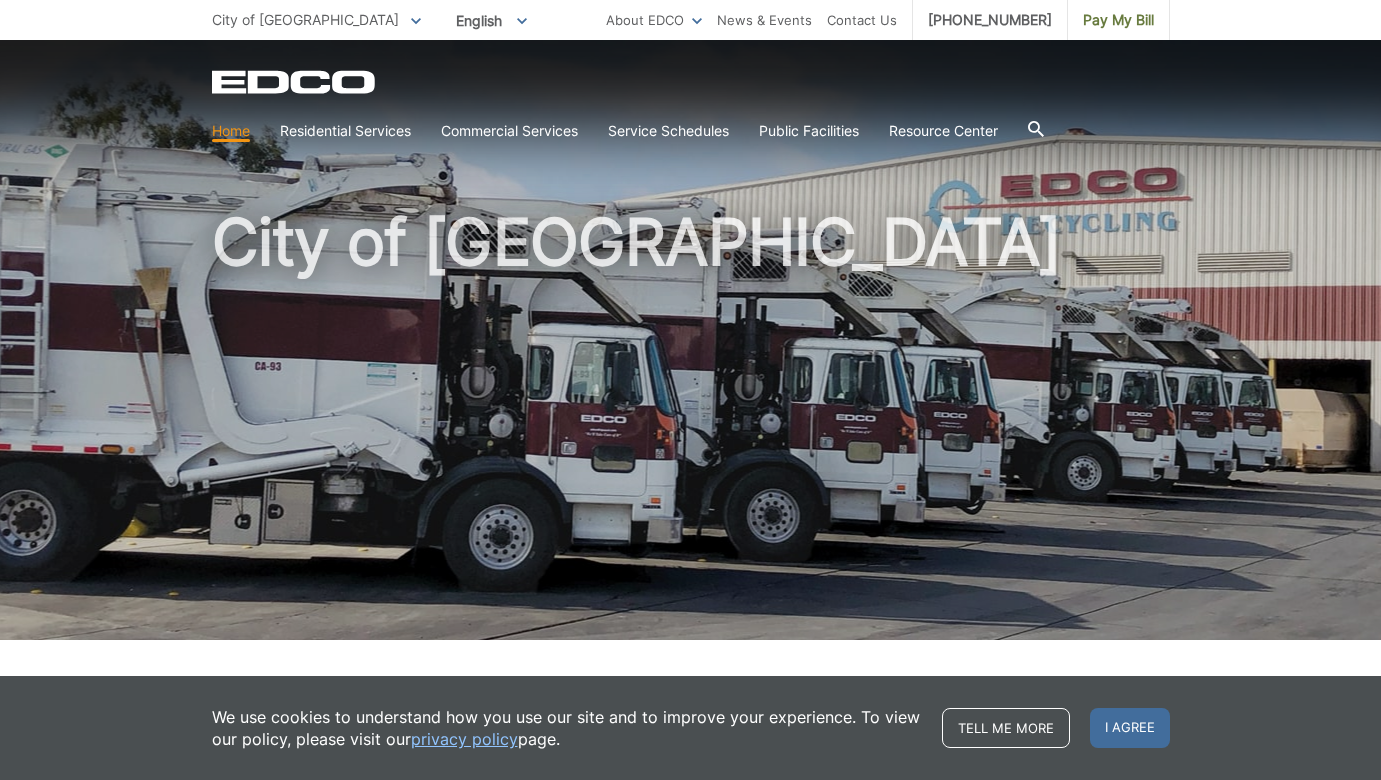 type 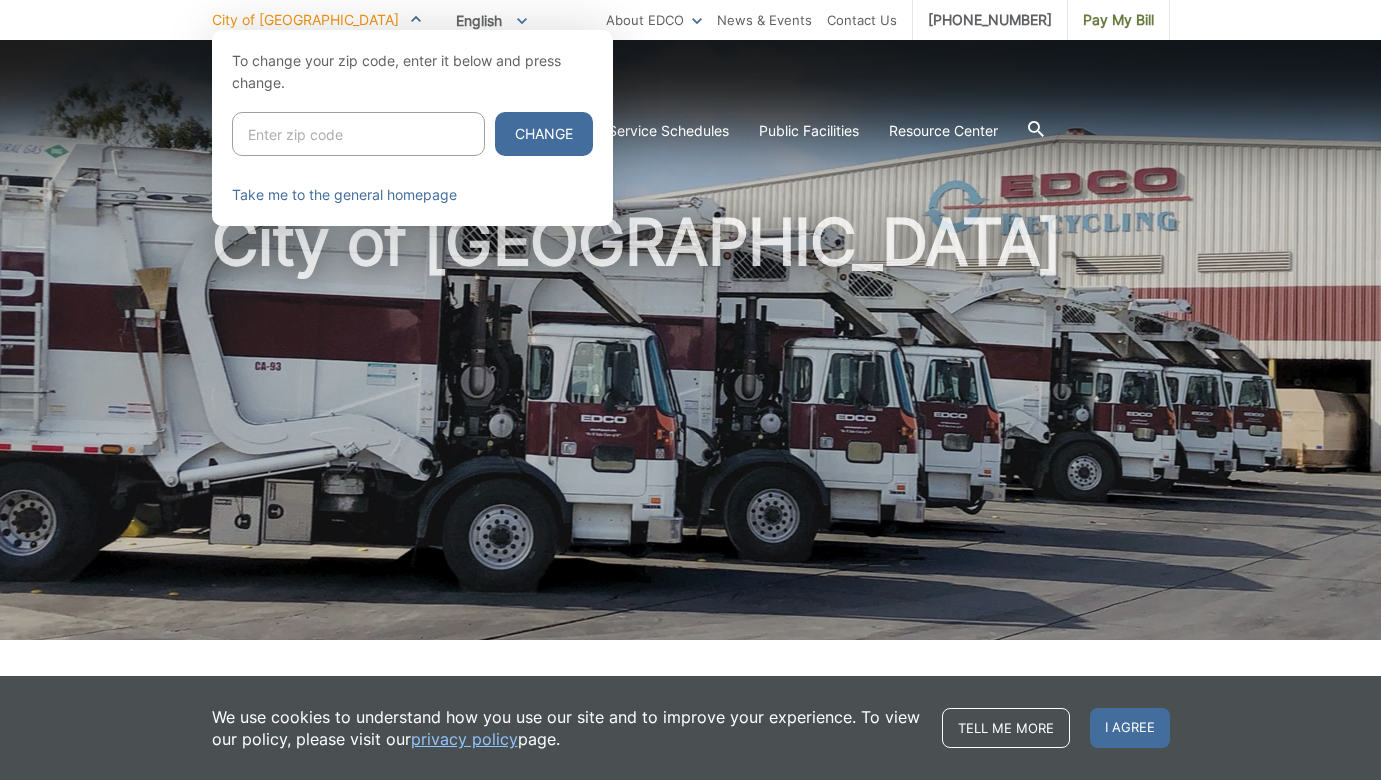 click at bounding box center [358, 134] 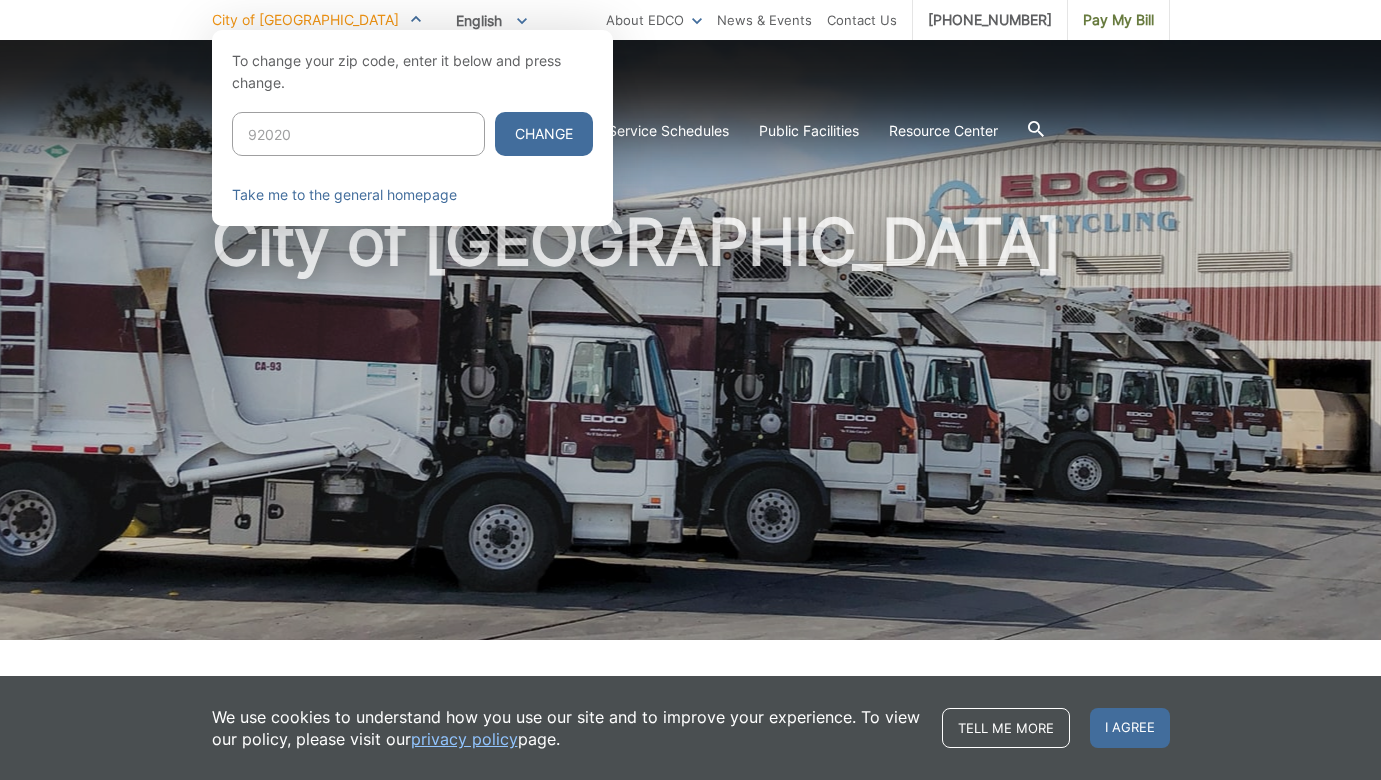 type on "92020" 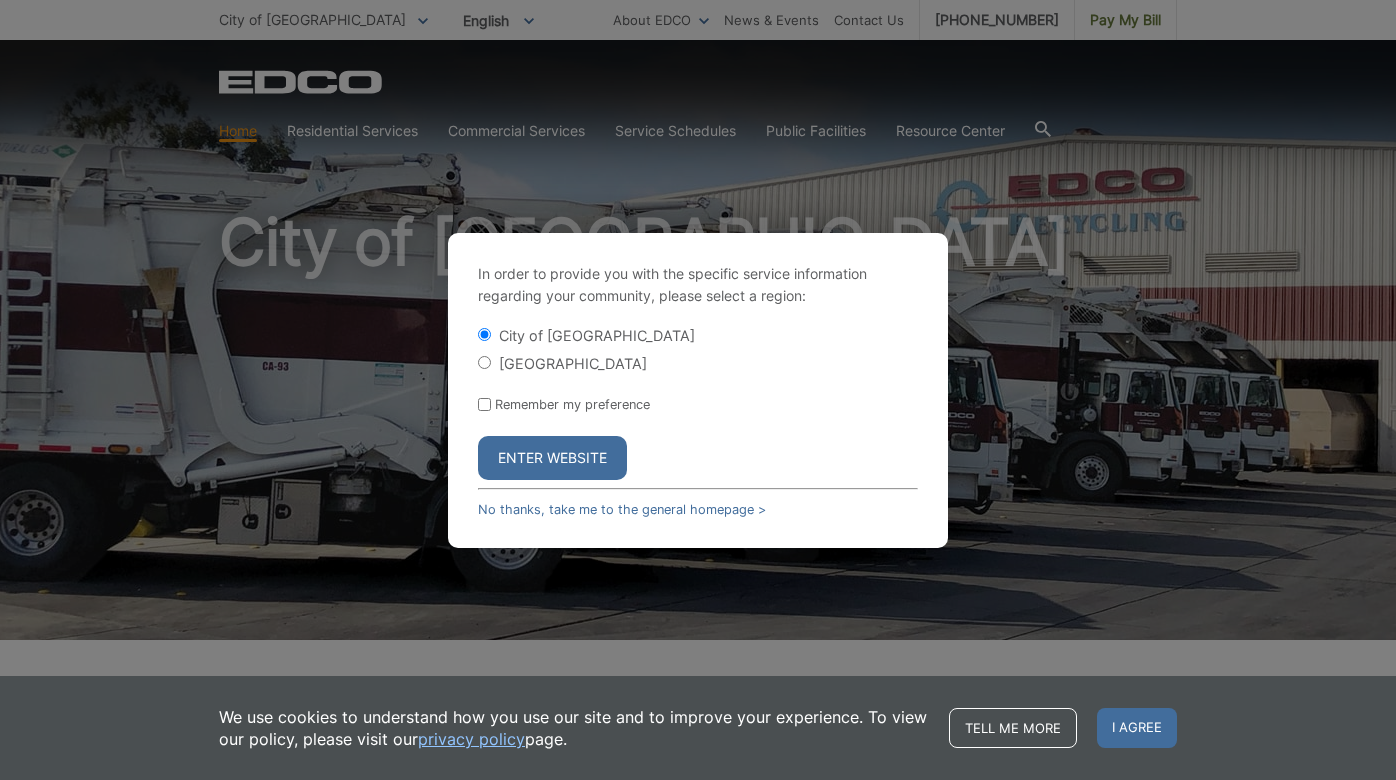 click on "Enter Website" at bounding box center (552, 458) 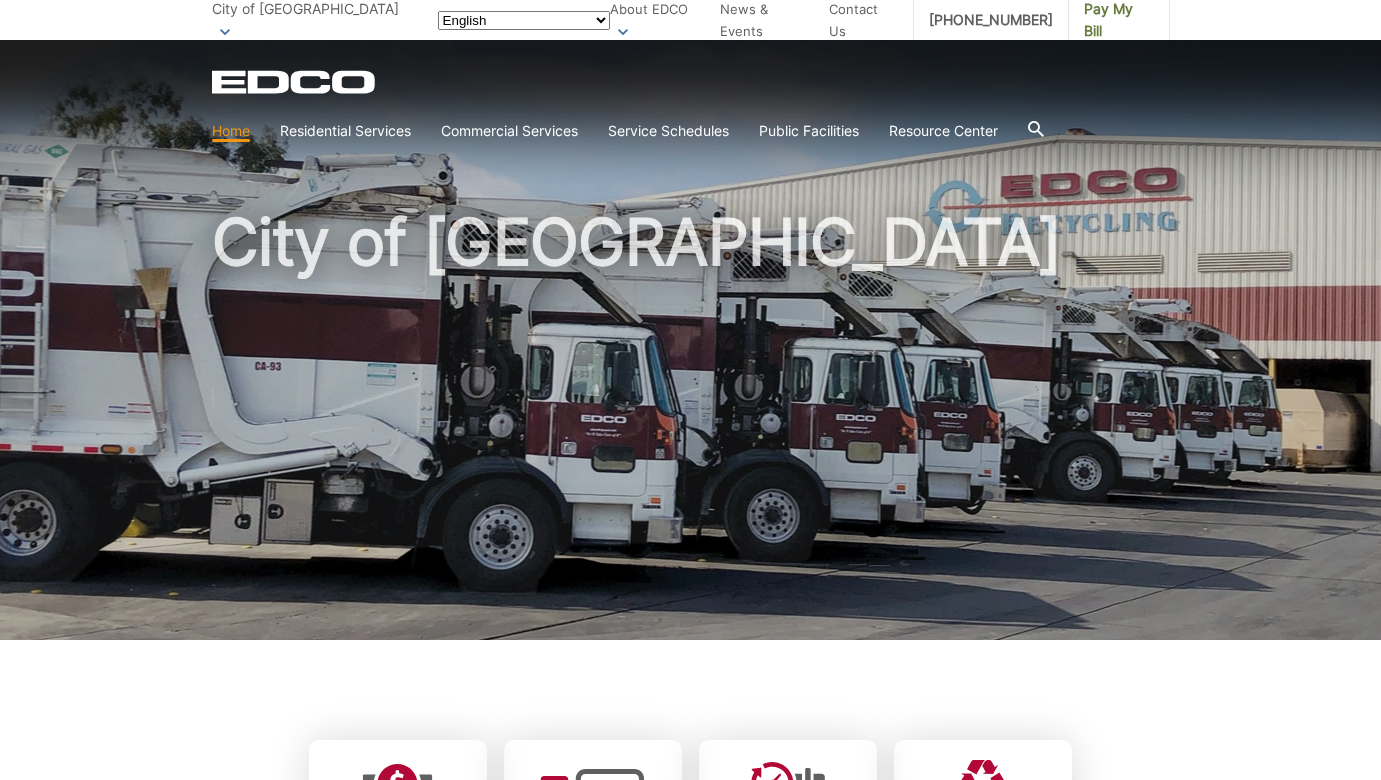 scroll, scrollTop: 0, scrollLeft: 0, axis: both 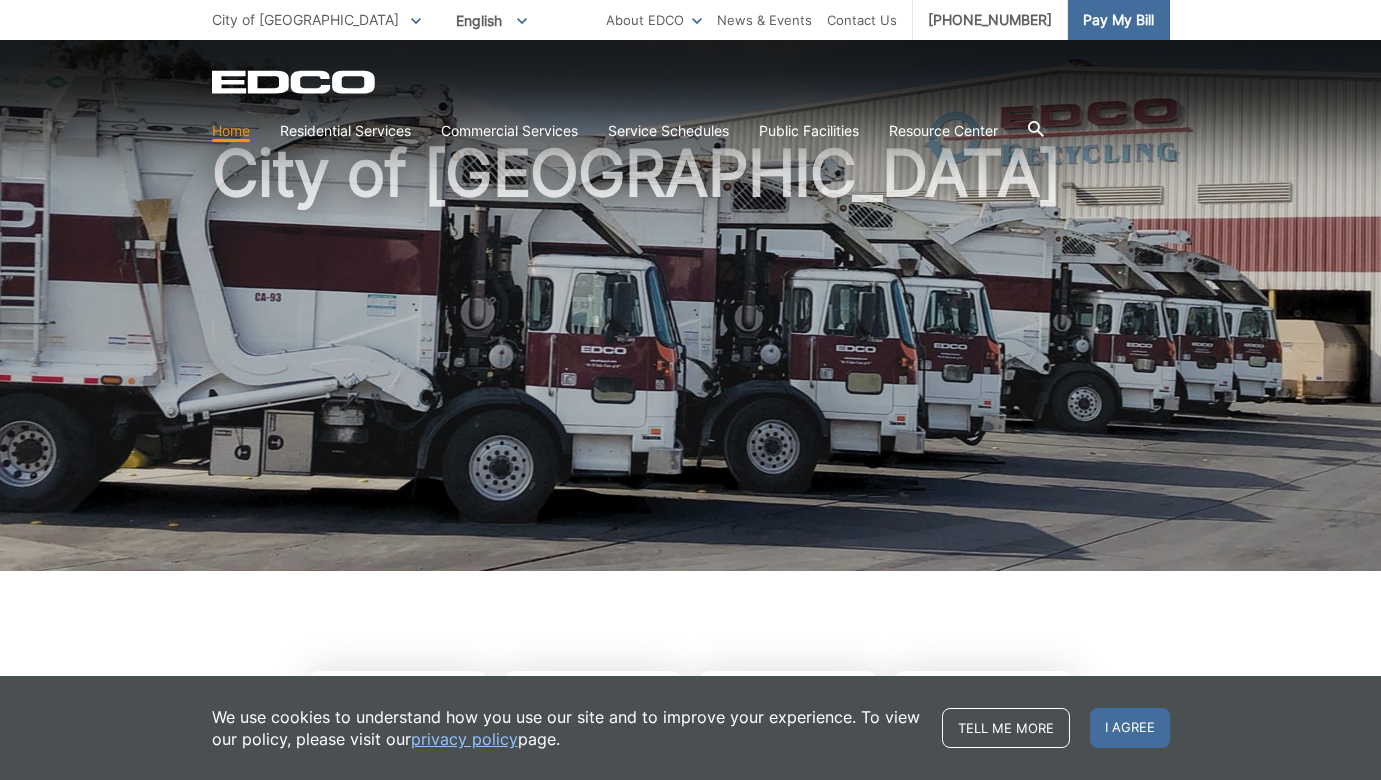 click on "Pay My Bill" at bounding box center [1118, 20] 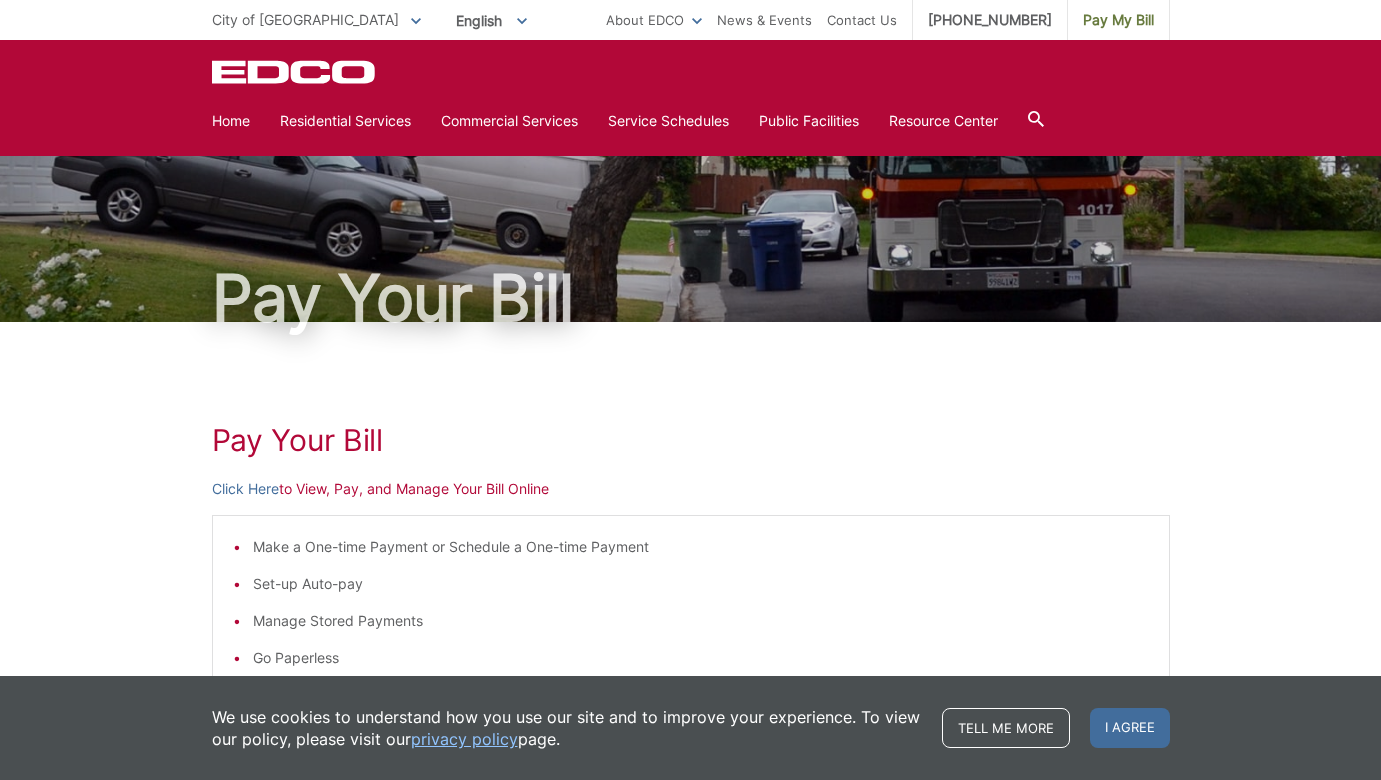 scroll, scrollTop: 0, scrollLeft: 0, axis: both 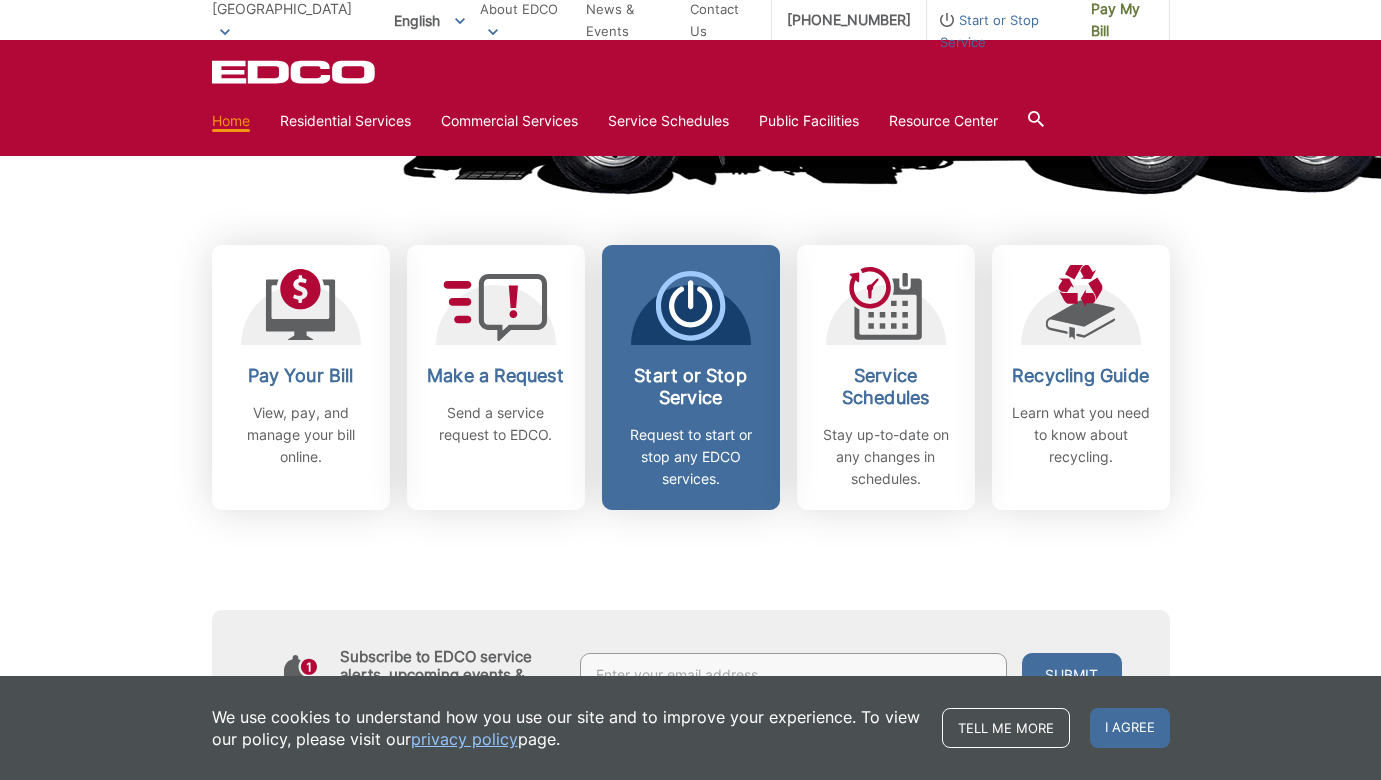 click on "Start or Stop Service" at bounding box center [691, 387] 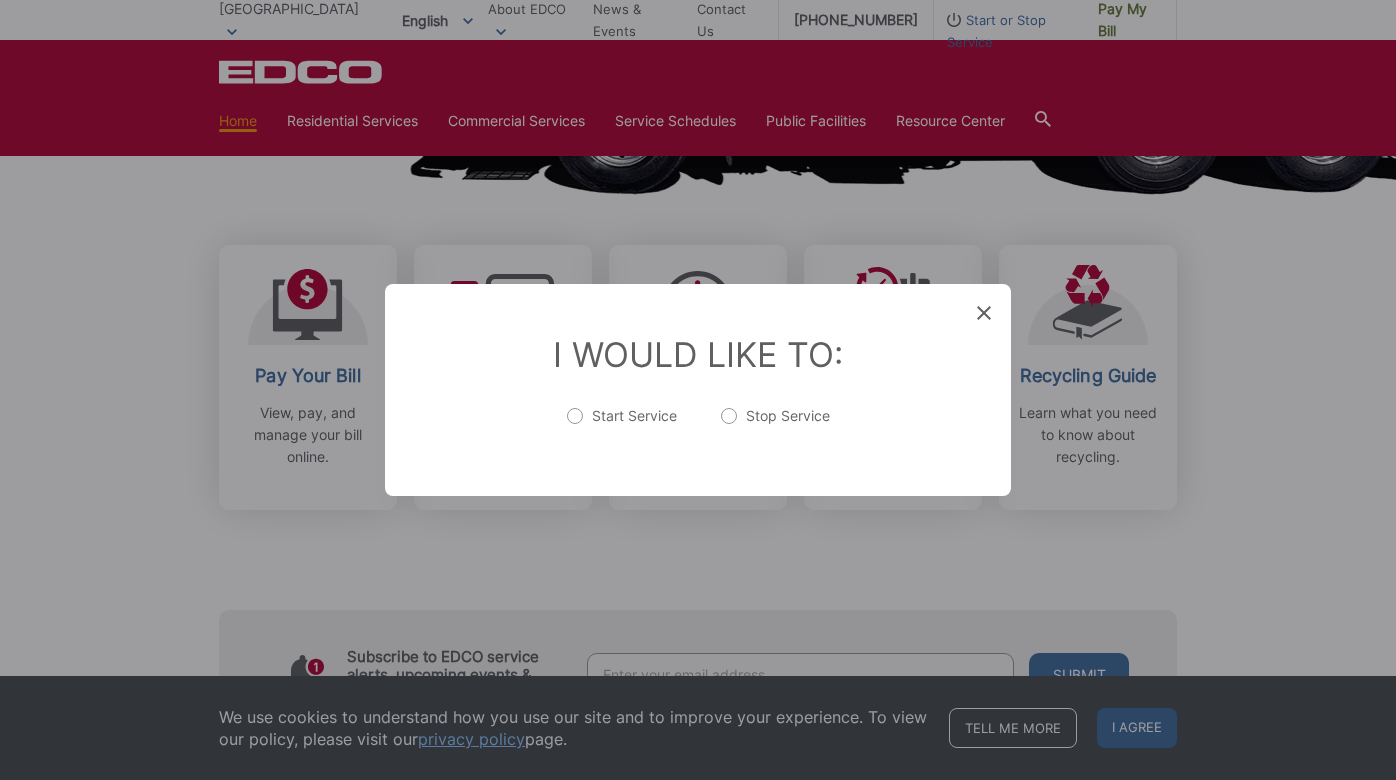 click on "Start Service" at bounding box center (622, 426) 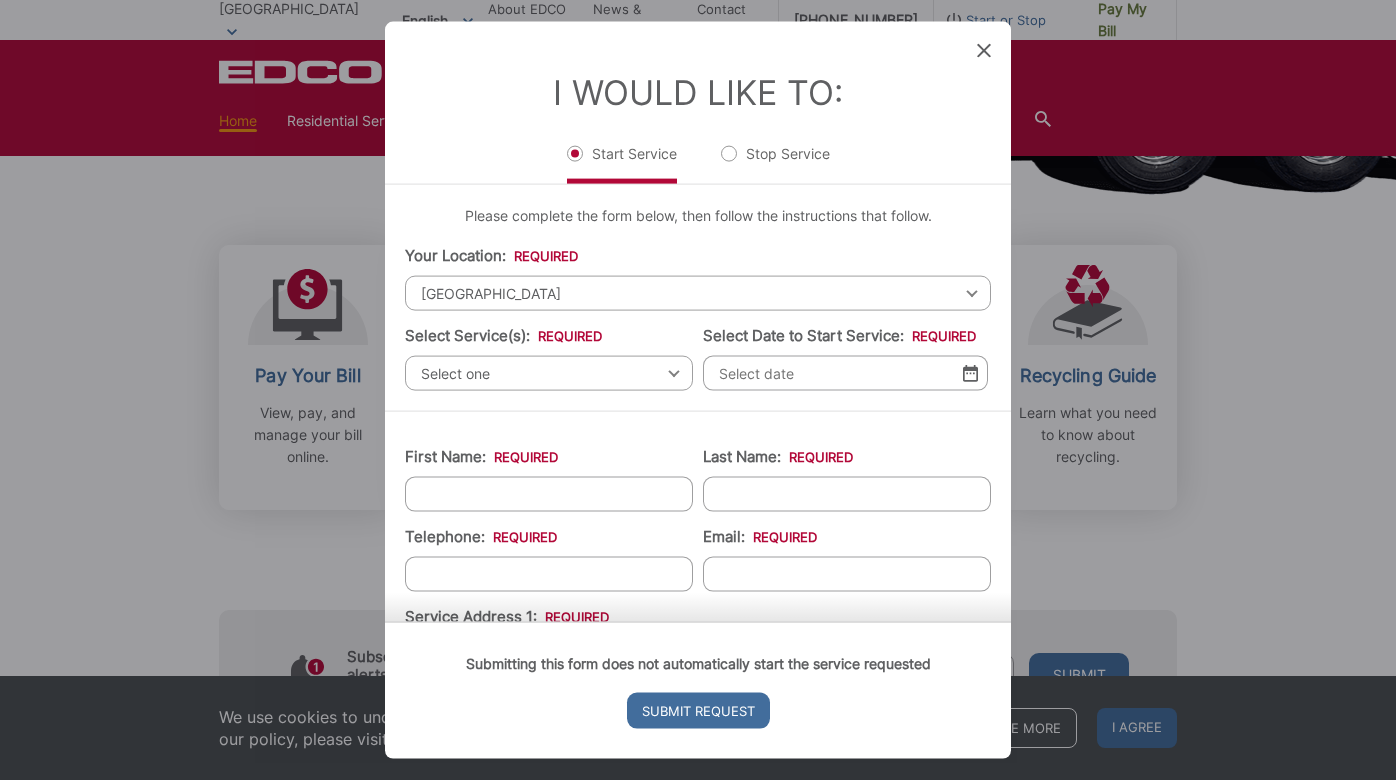 click on "Select one" at bounding box center [549, 373] 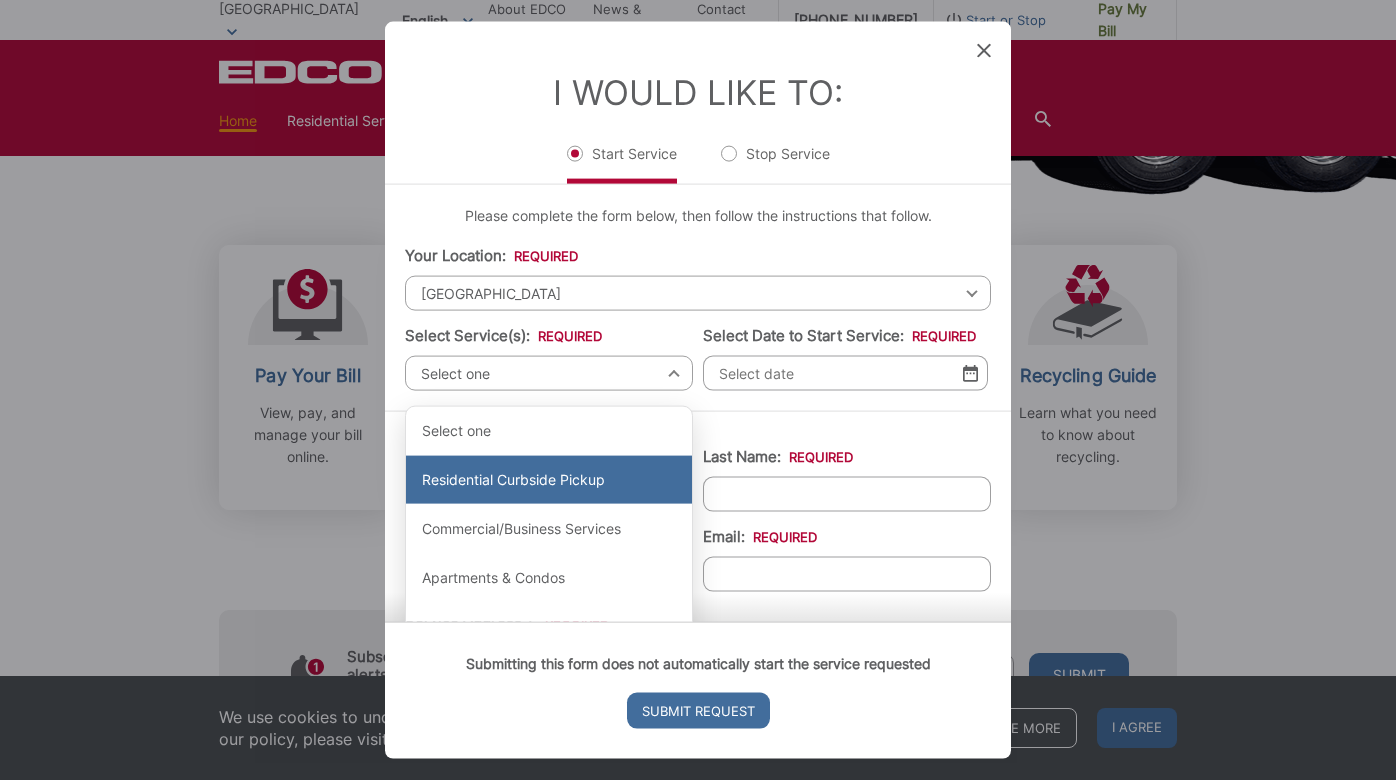 click on "Residential Curbside Pickup" at bounding box center (549, 480) 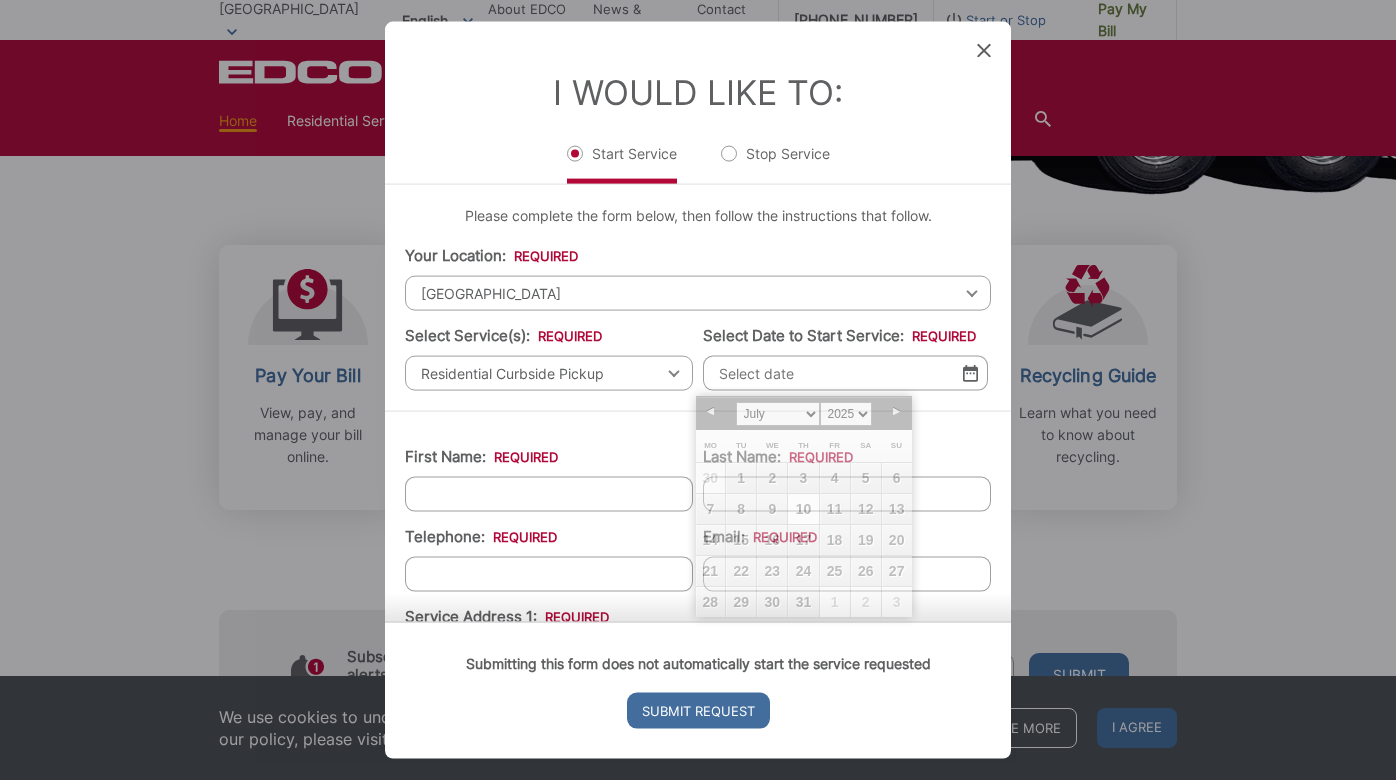 click on "Select Date to Start Service: *" at bounding box center [845, 373] 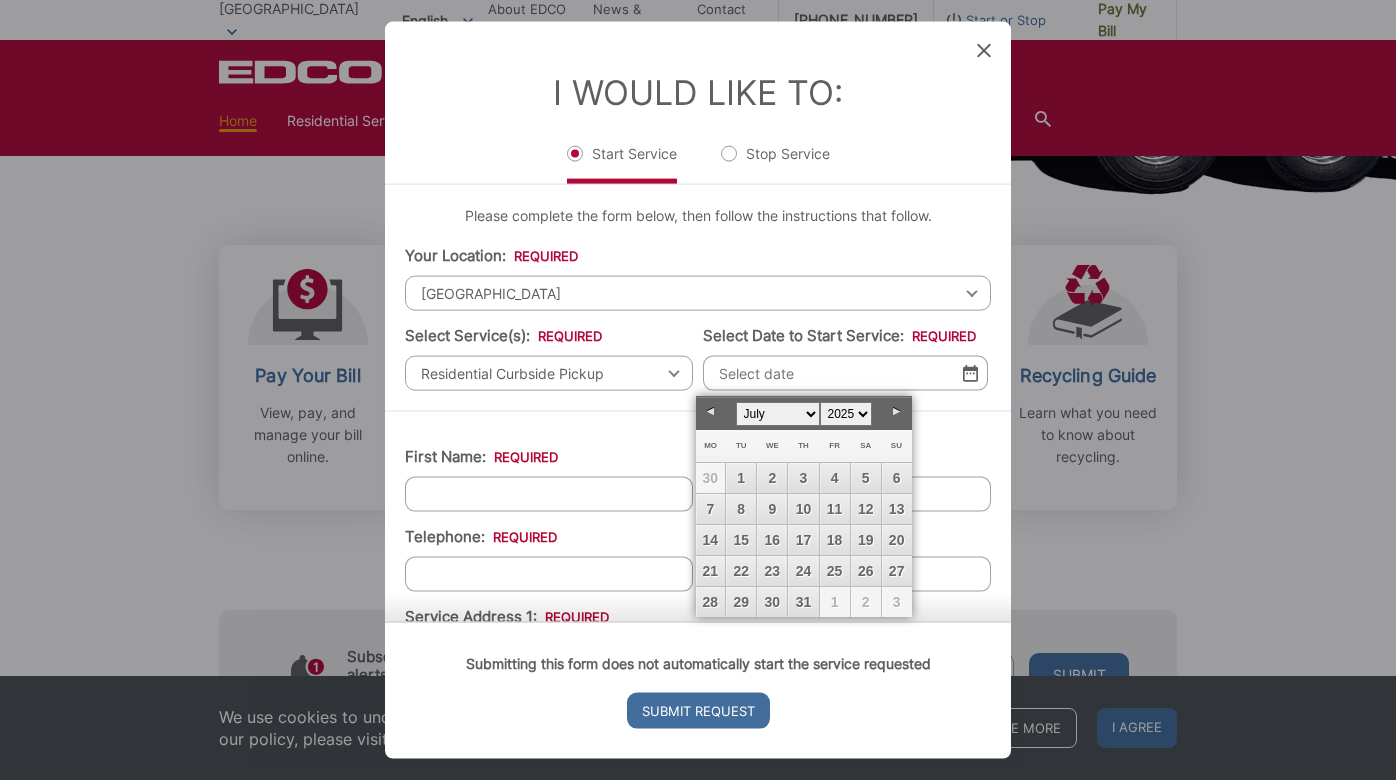 click on "Prev" at bounding box center (711, 412) 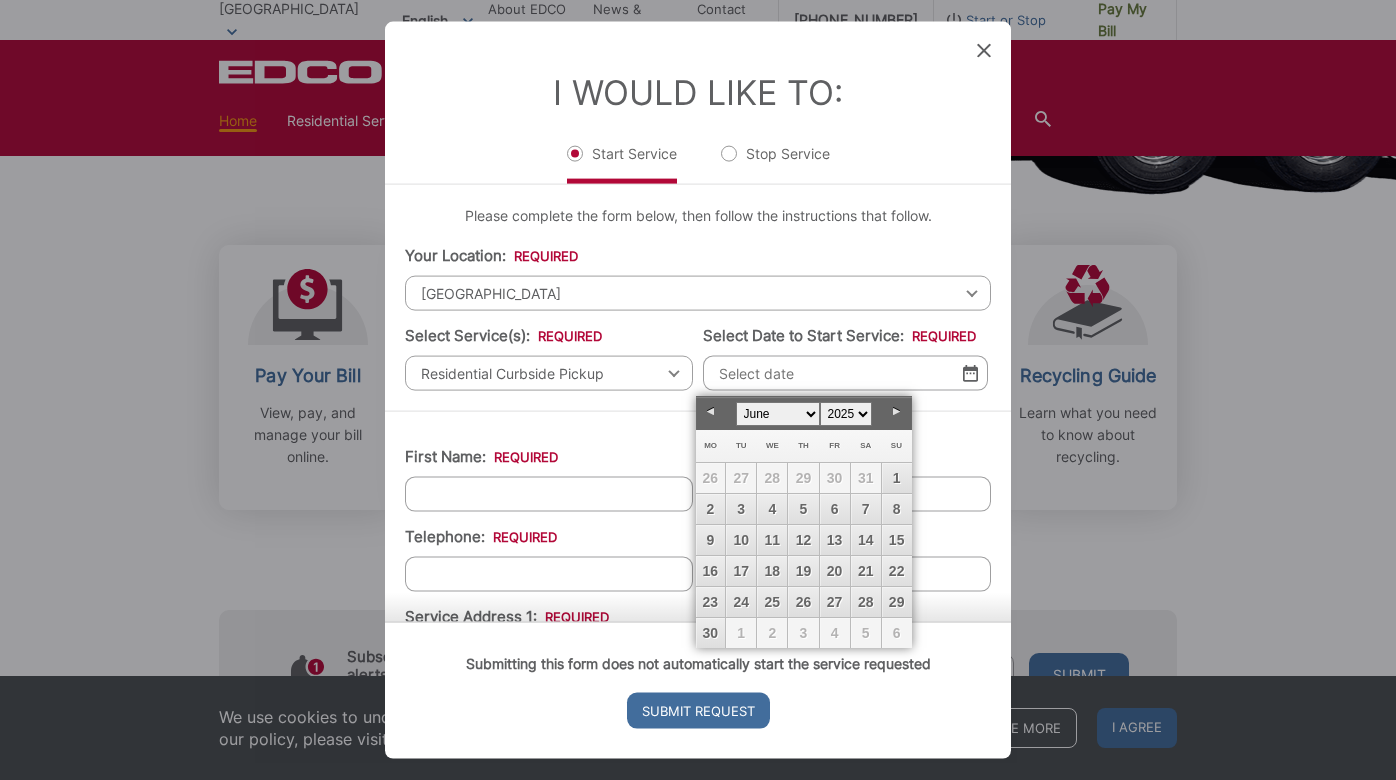 click on "Prev" at bounding box center [711, 412] 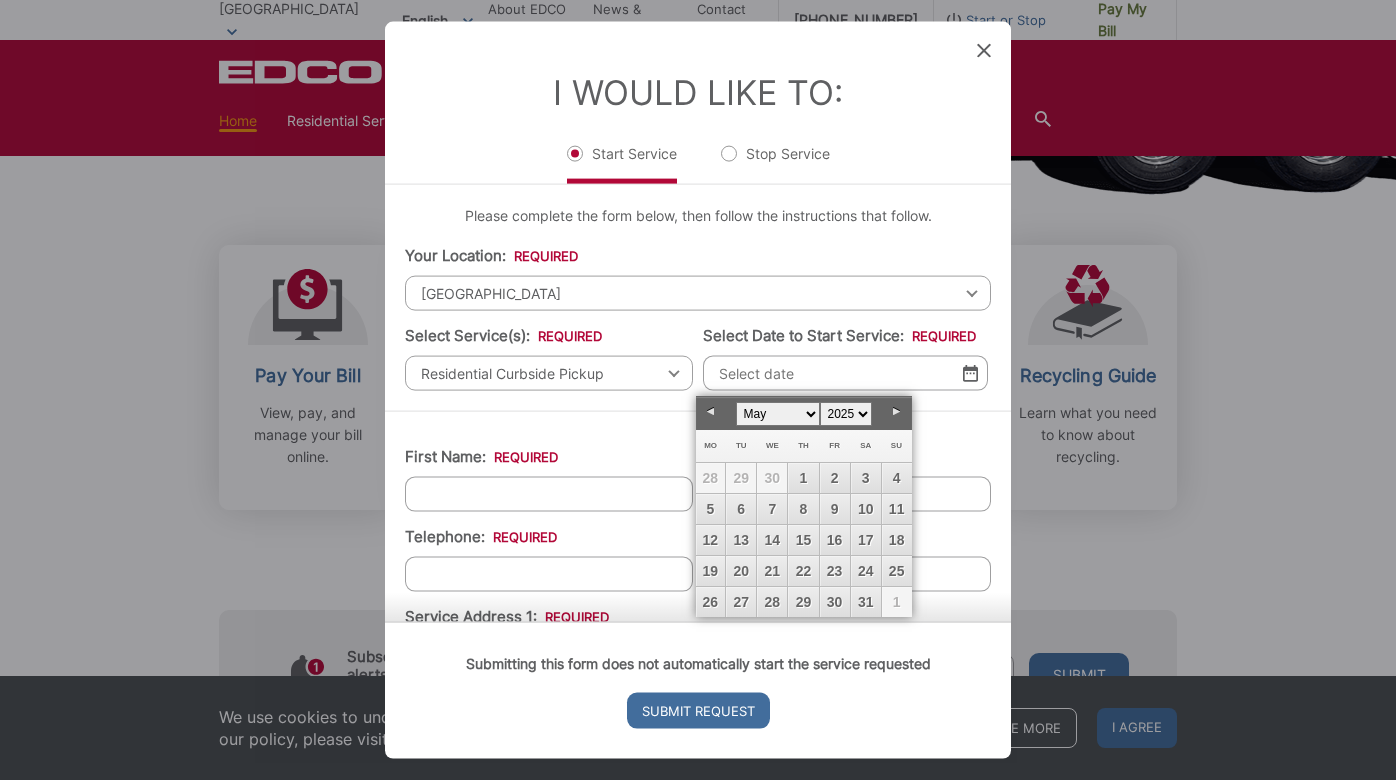 click on "Next" at bounding box center (897, 412) 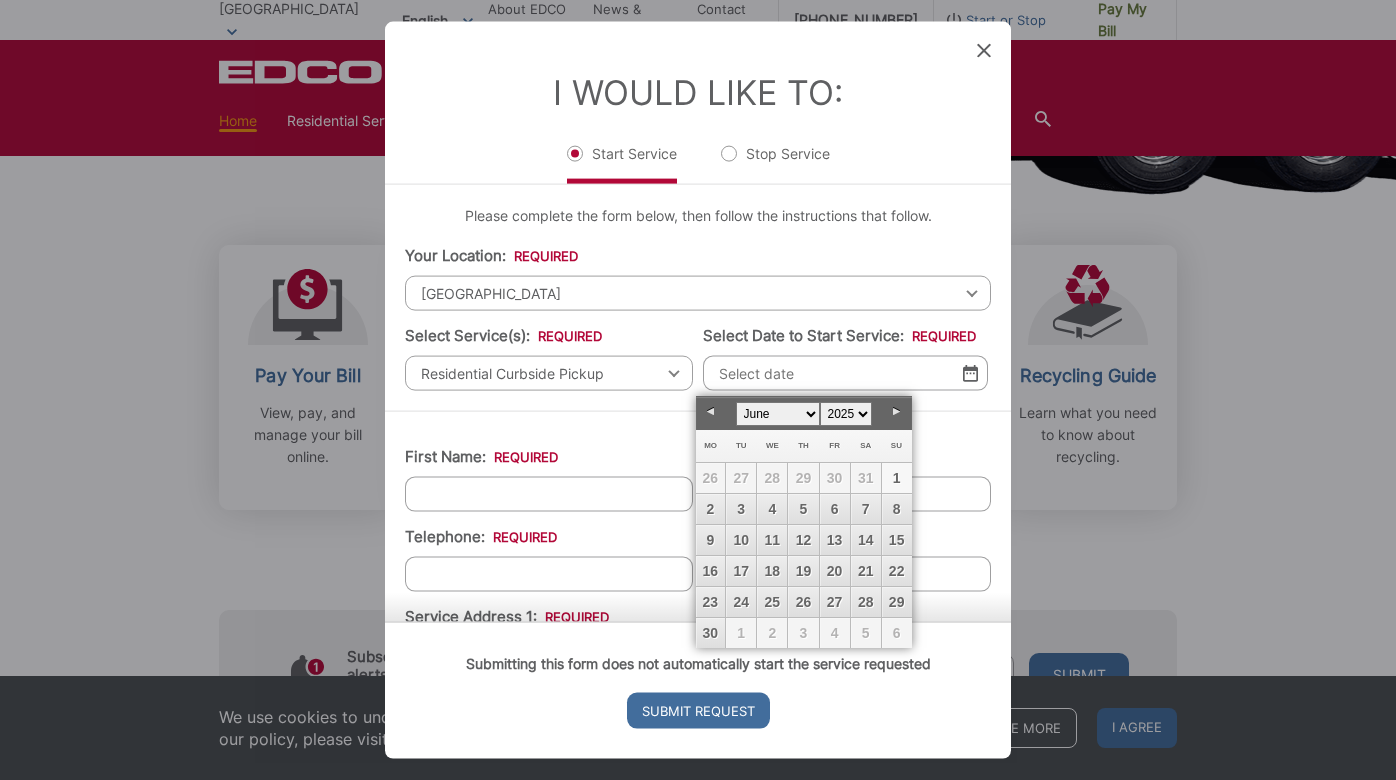 click on "1" at bounding box center [897, 478] 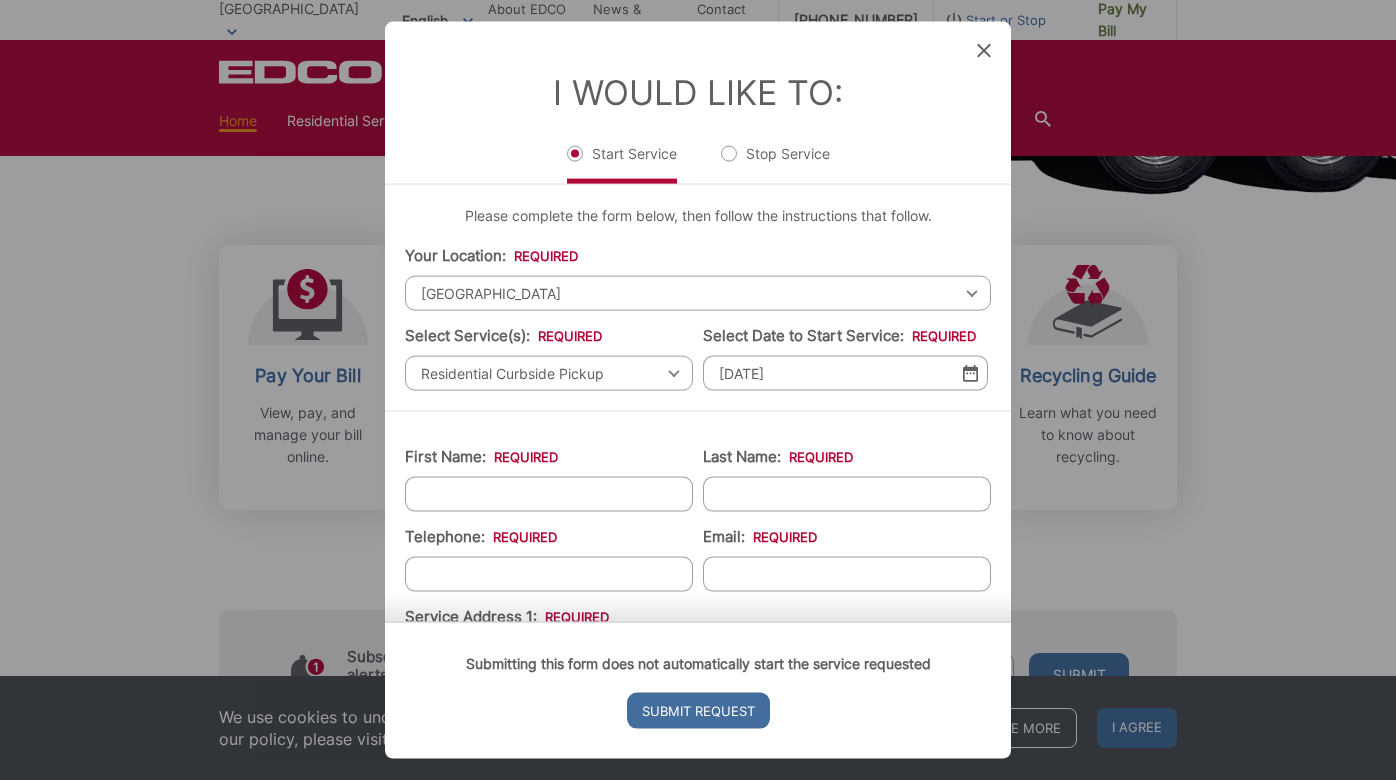 click at bounding box center (970, 373) 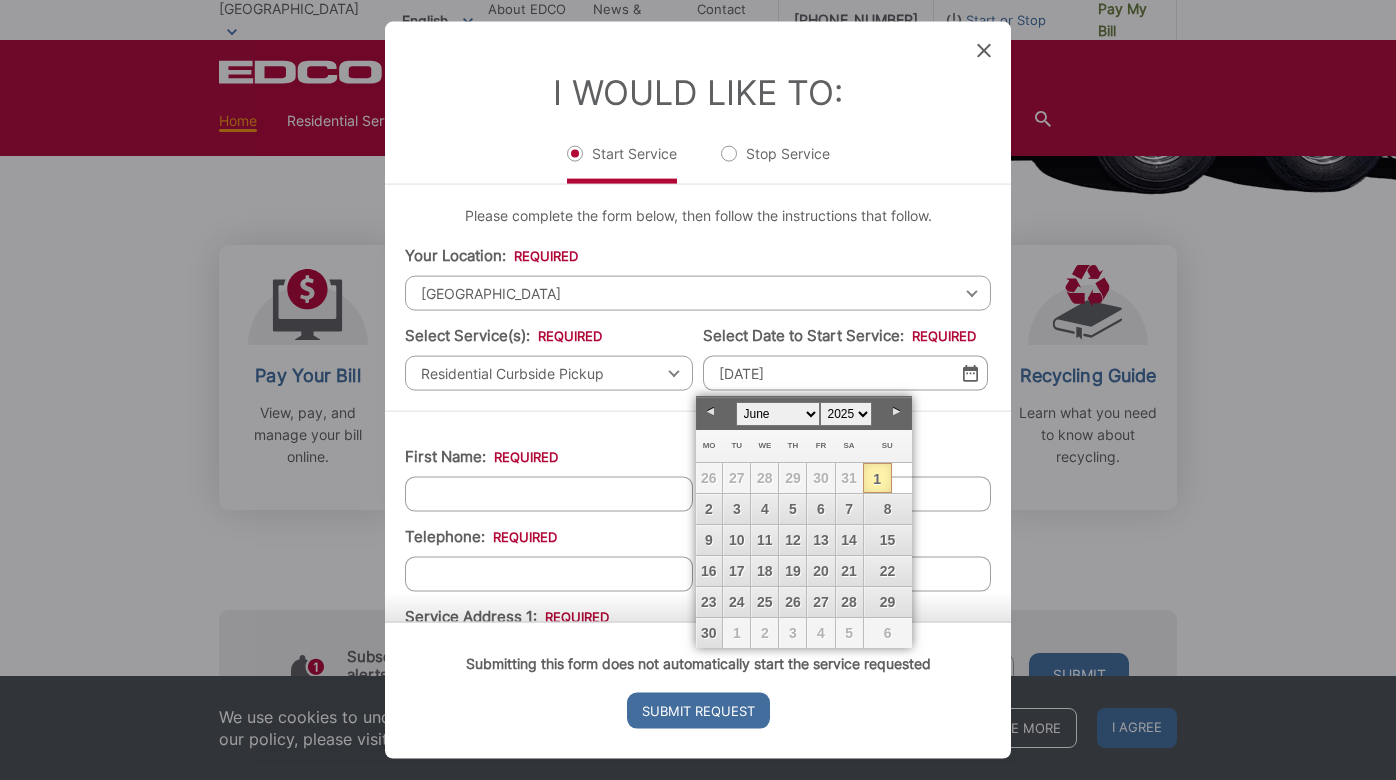 click on "Next" at bounding box center (897, 412) 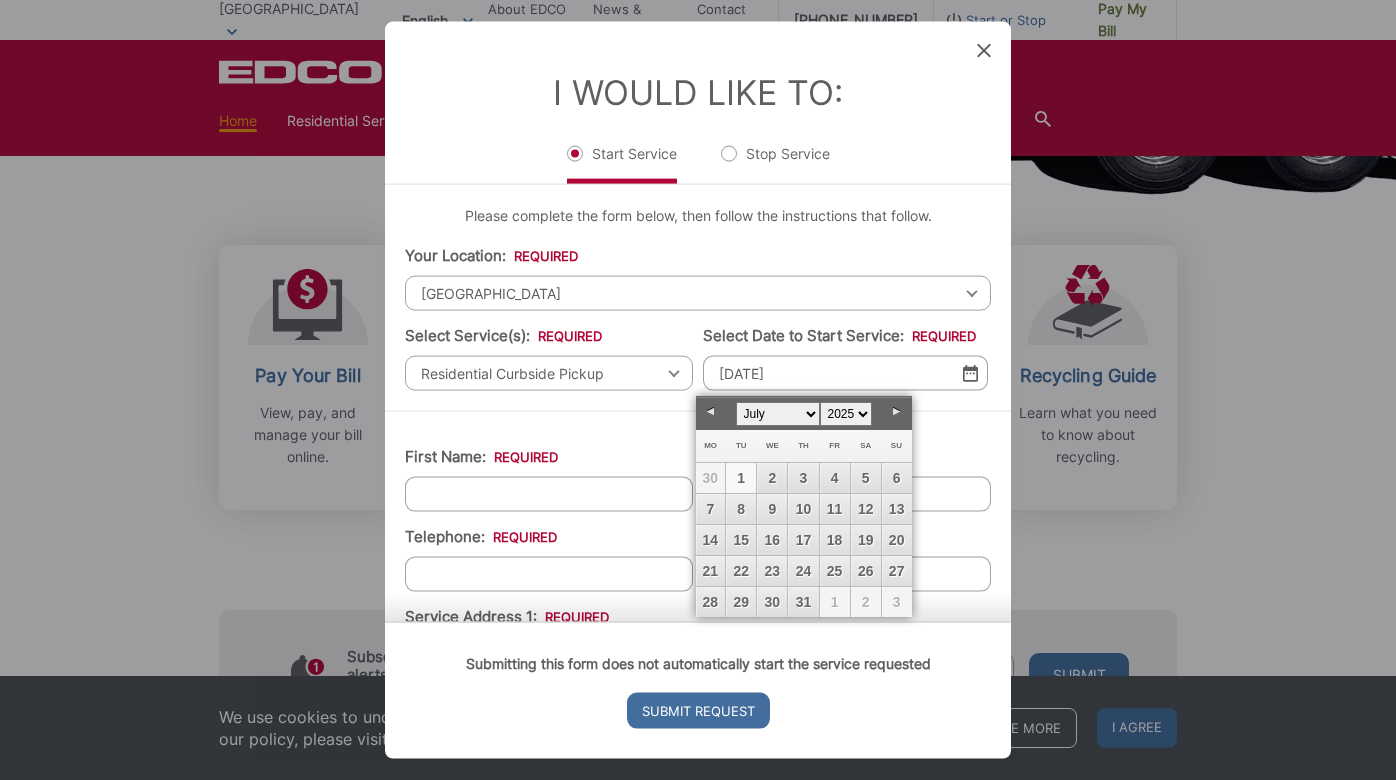 drag, startPoint x: 745, startPoint y: 482, endPoint x: 808, endPoint y: 477, distance: 63.1981 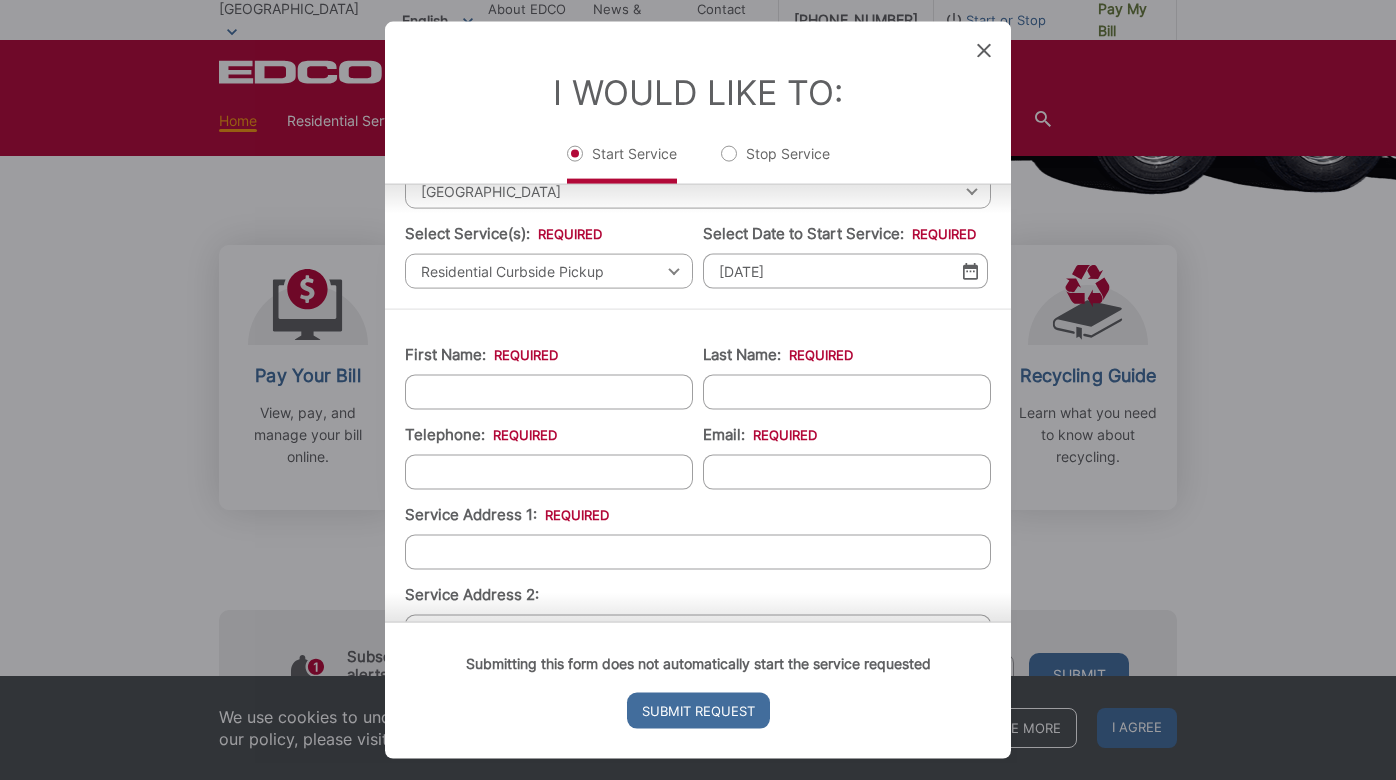 scroll, scrollTop: 103, scrollLeft: 0, axis: vertical 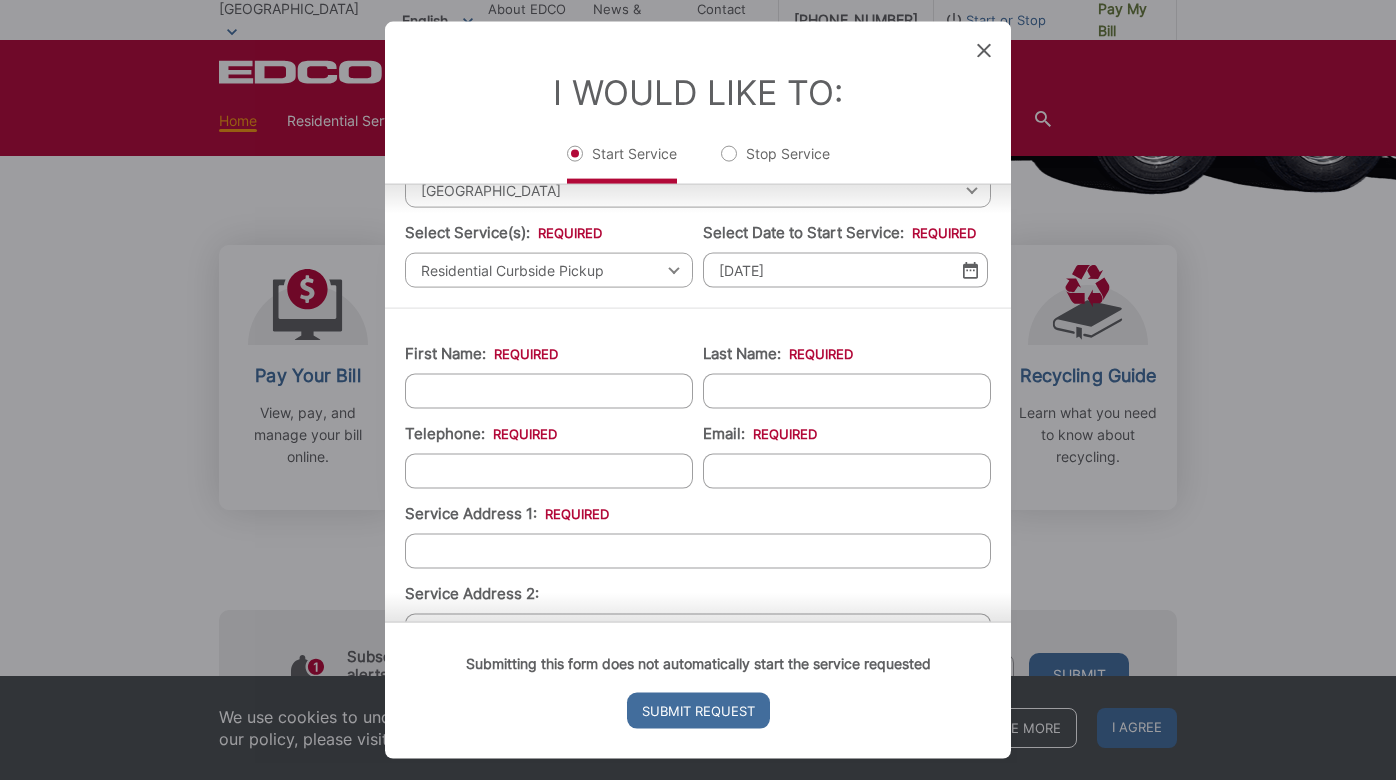 click on "First Name: *" at bounding box center (549, 391) 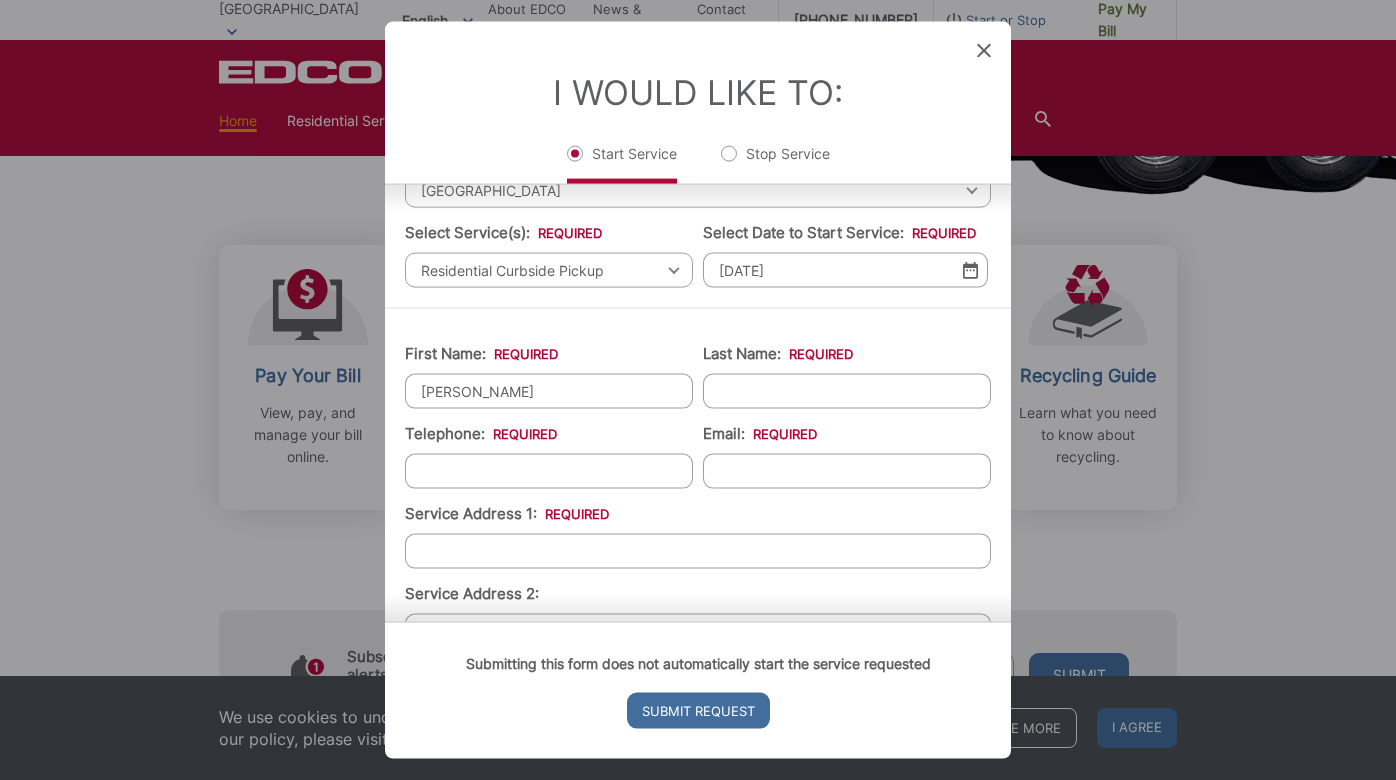 type on "Lisett" 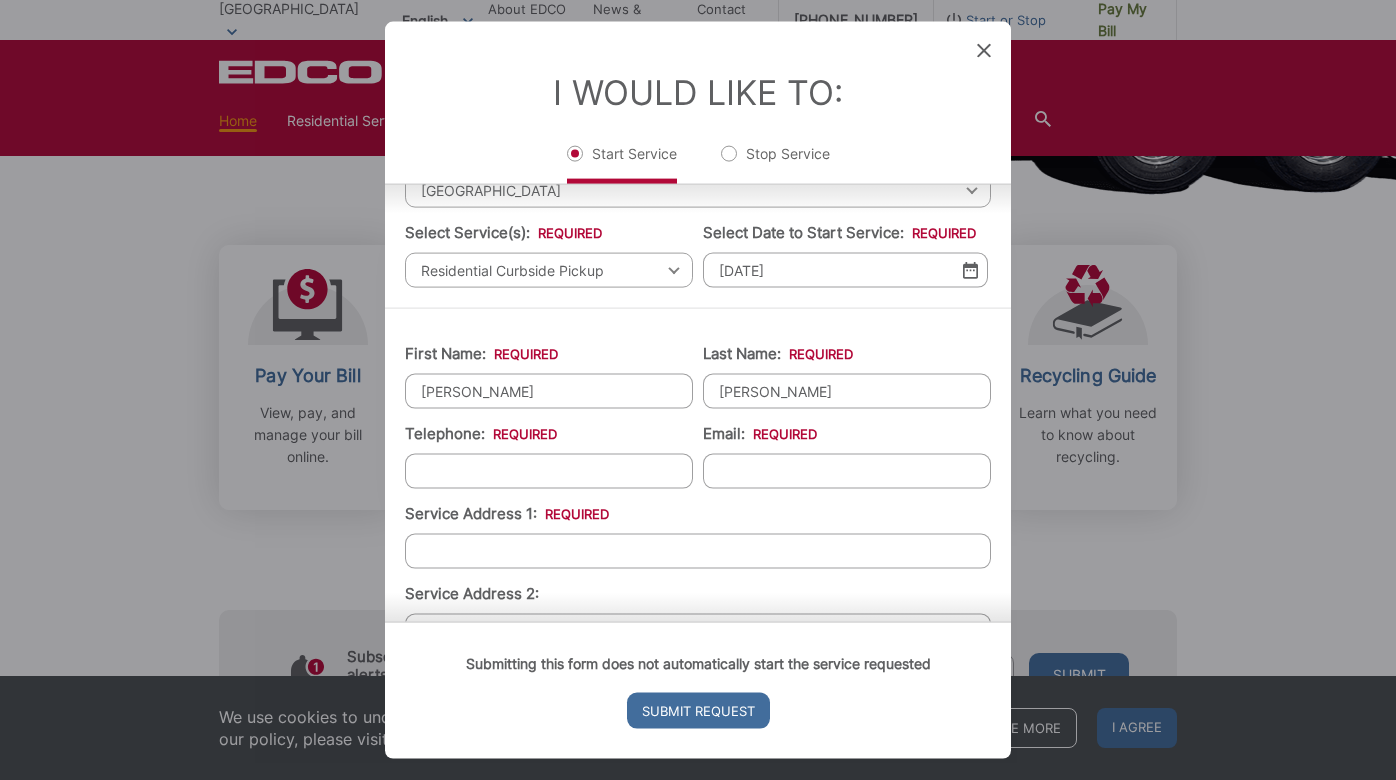 type on "Valenzuela Ortega" 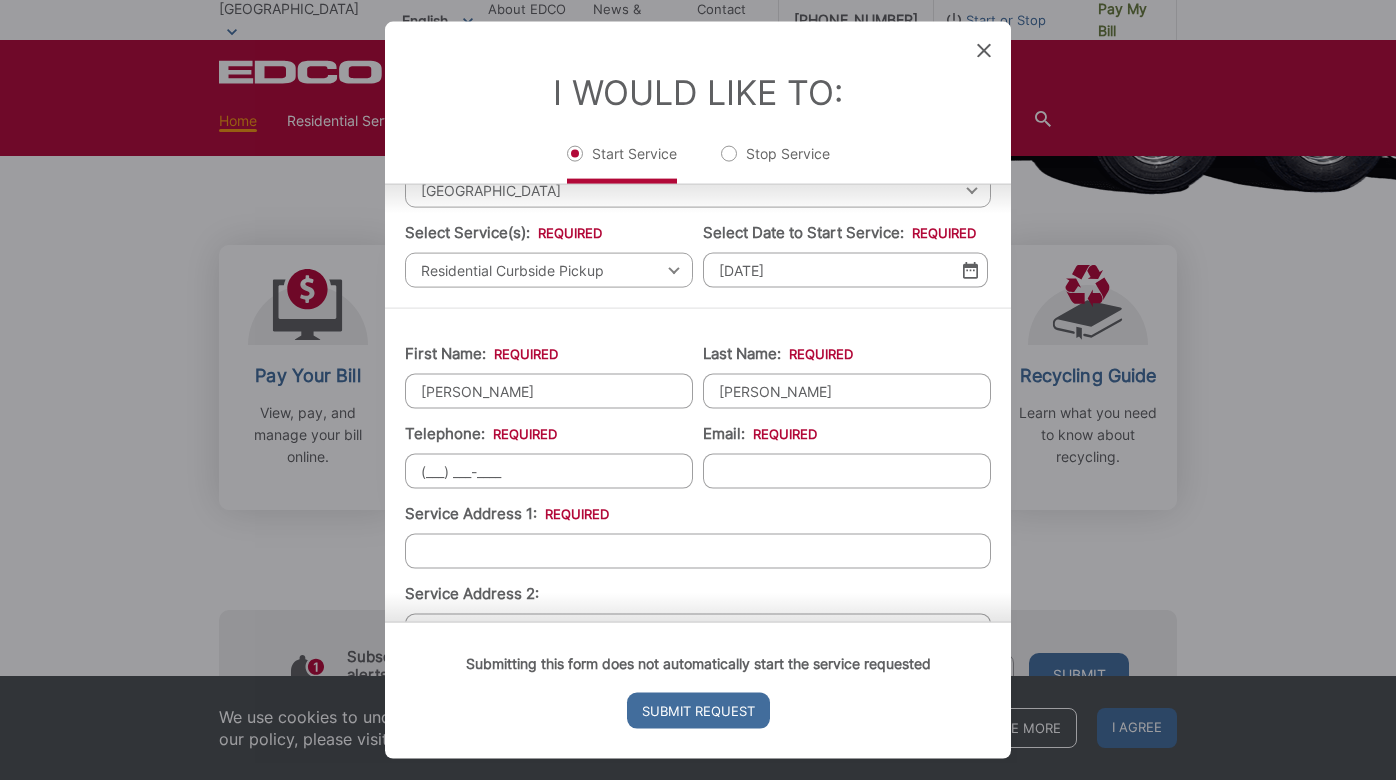 click on "(___) ___-____" at bounding box center [549, 471] 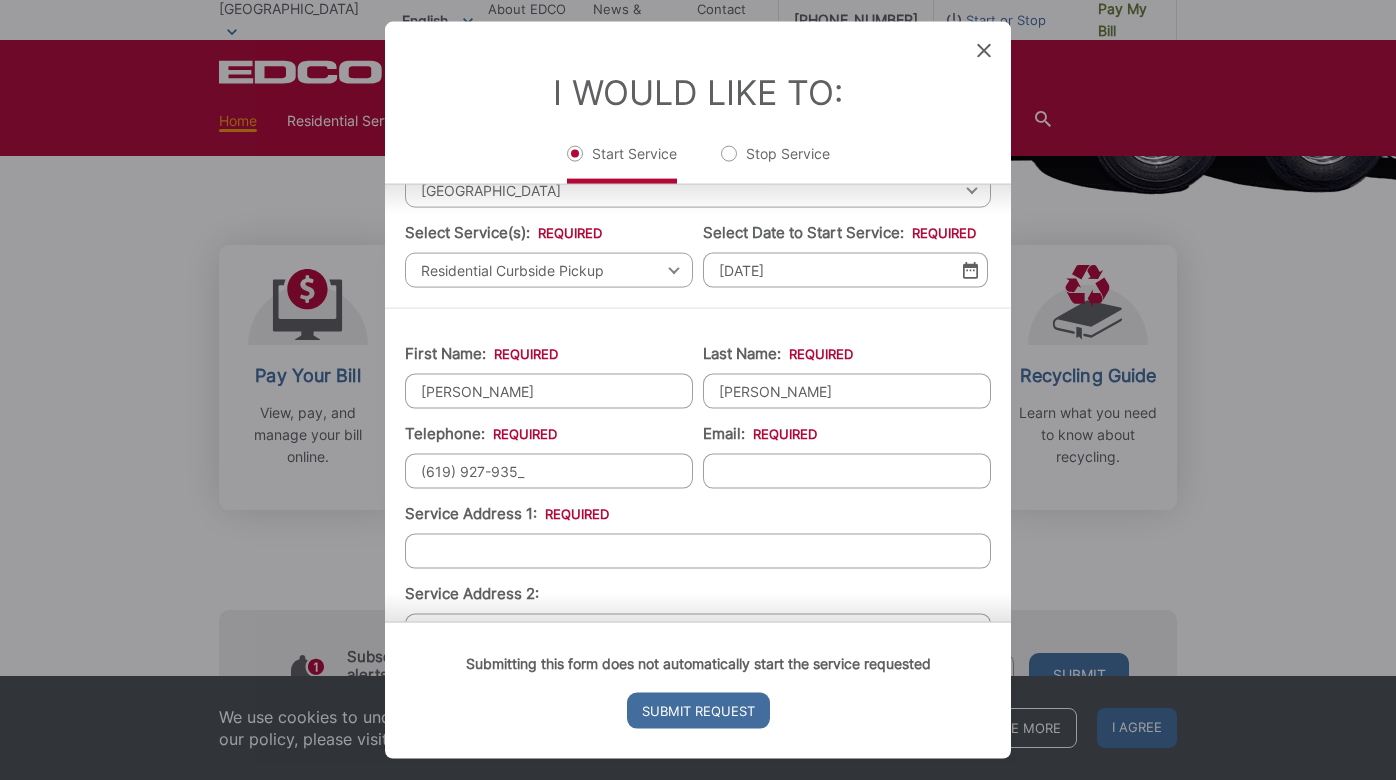 type on "(619) 927-9355" 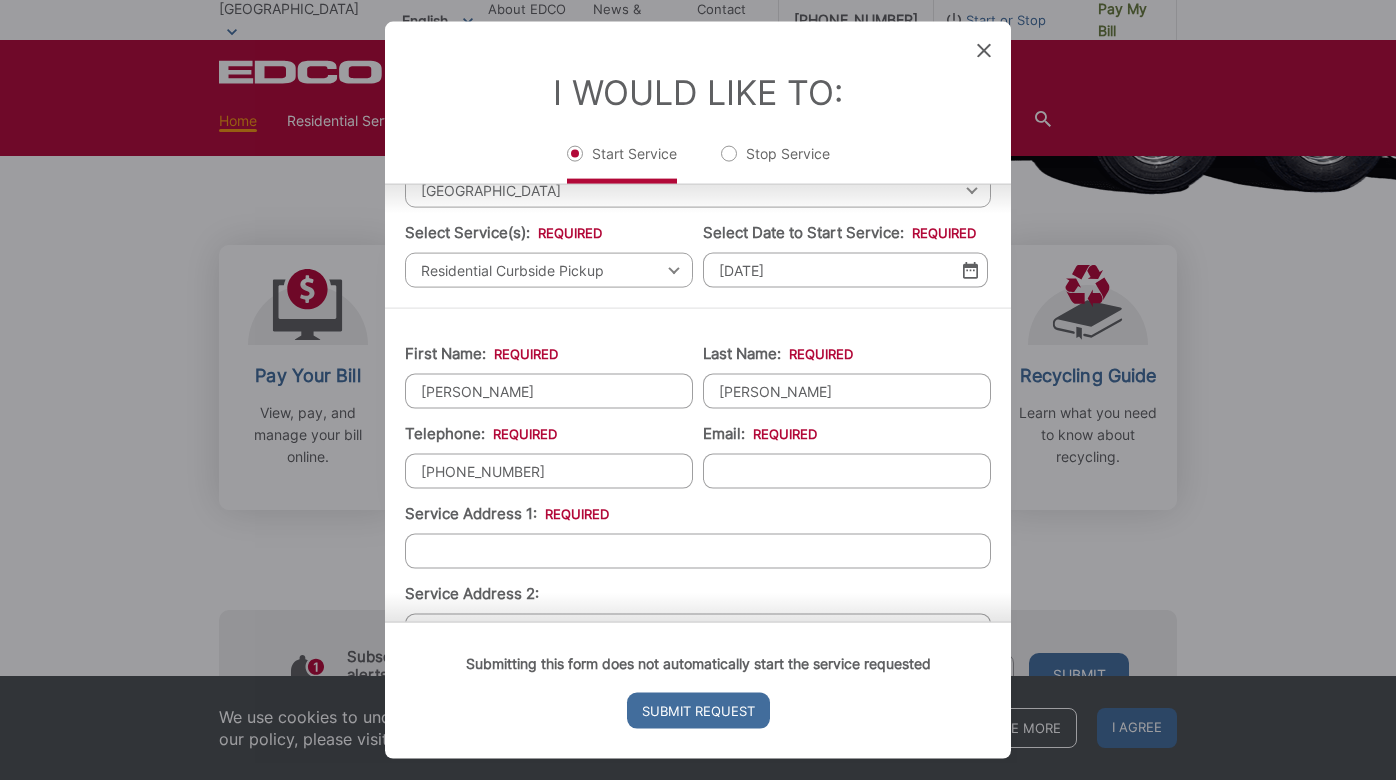 click on "Email: *" at bounding box center (847, 471) 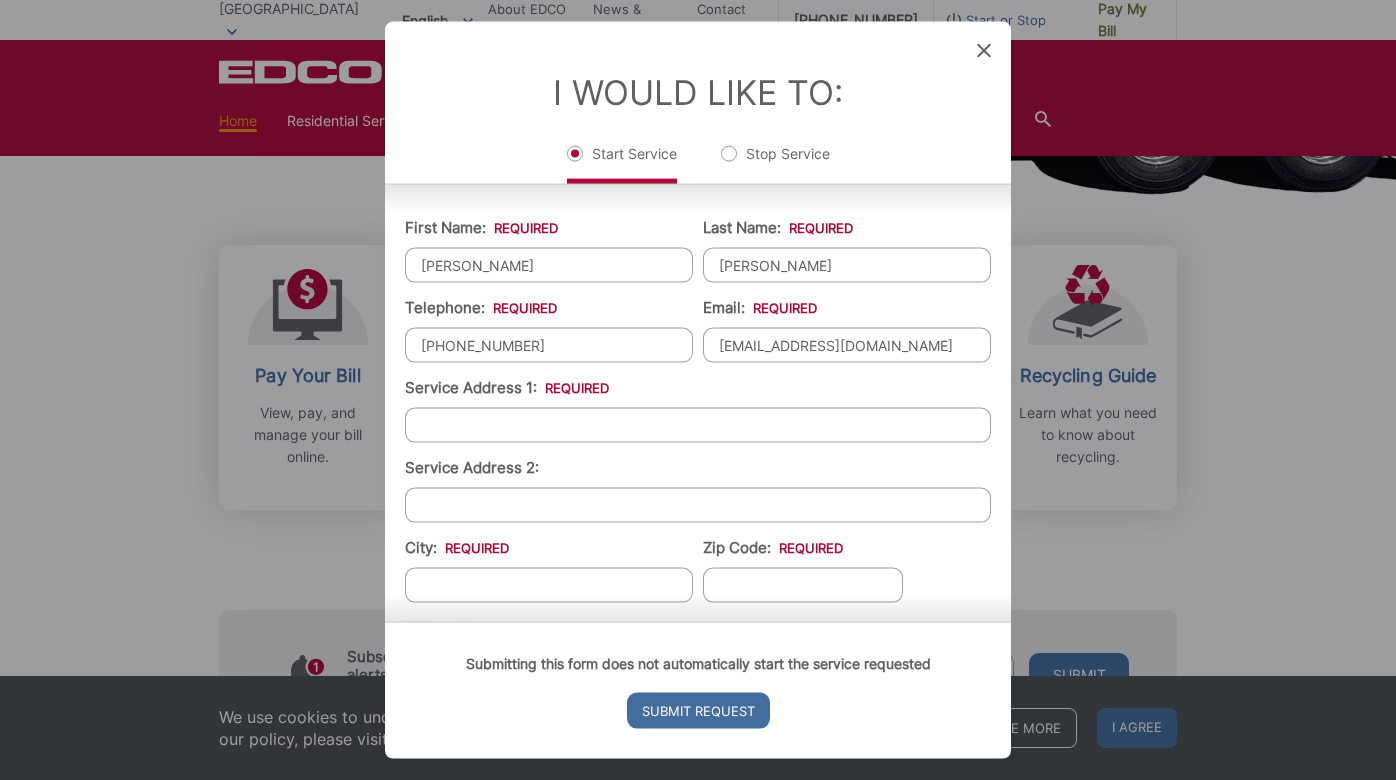 scroll, scrollTop: 239, scrollLeft: 0, axis: vertical 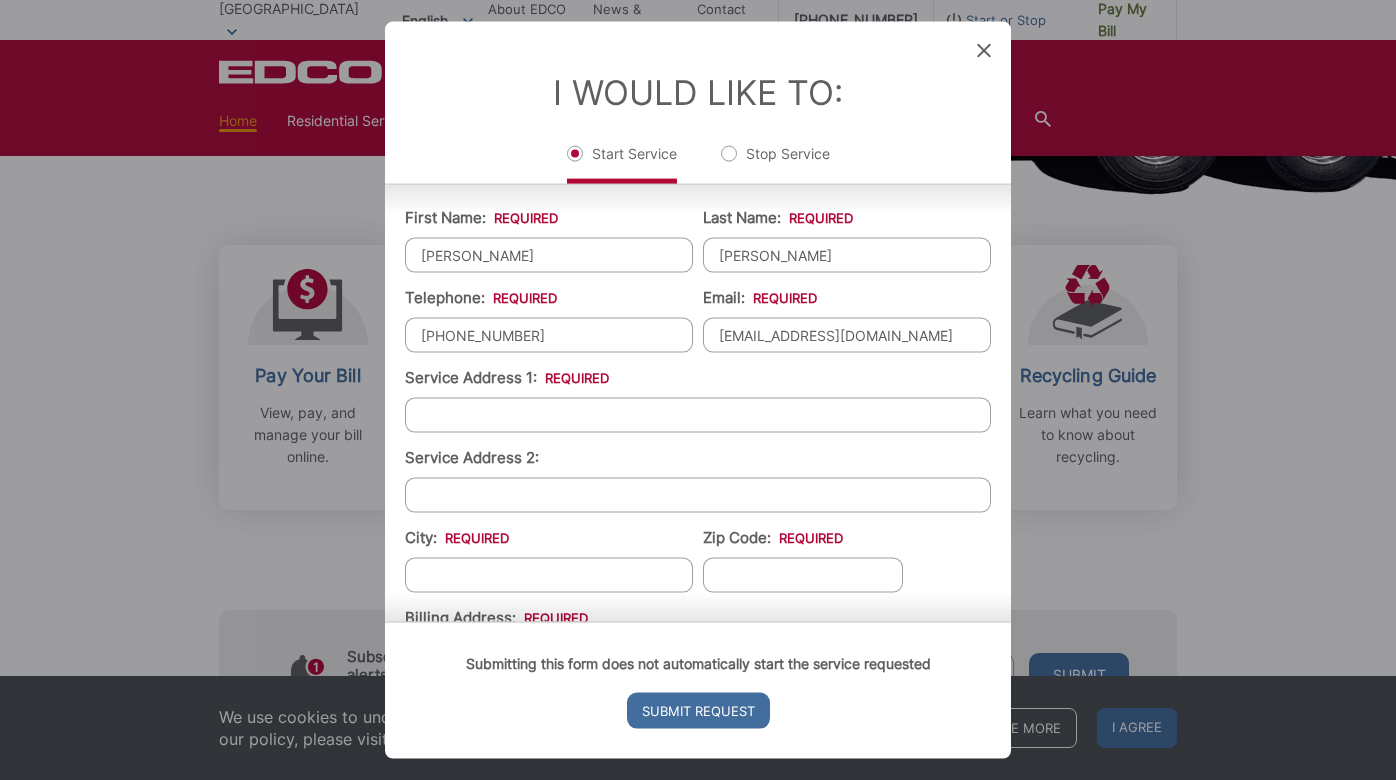 type on "lisett758cardenas@gmail.com" 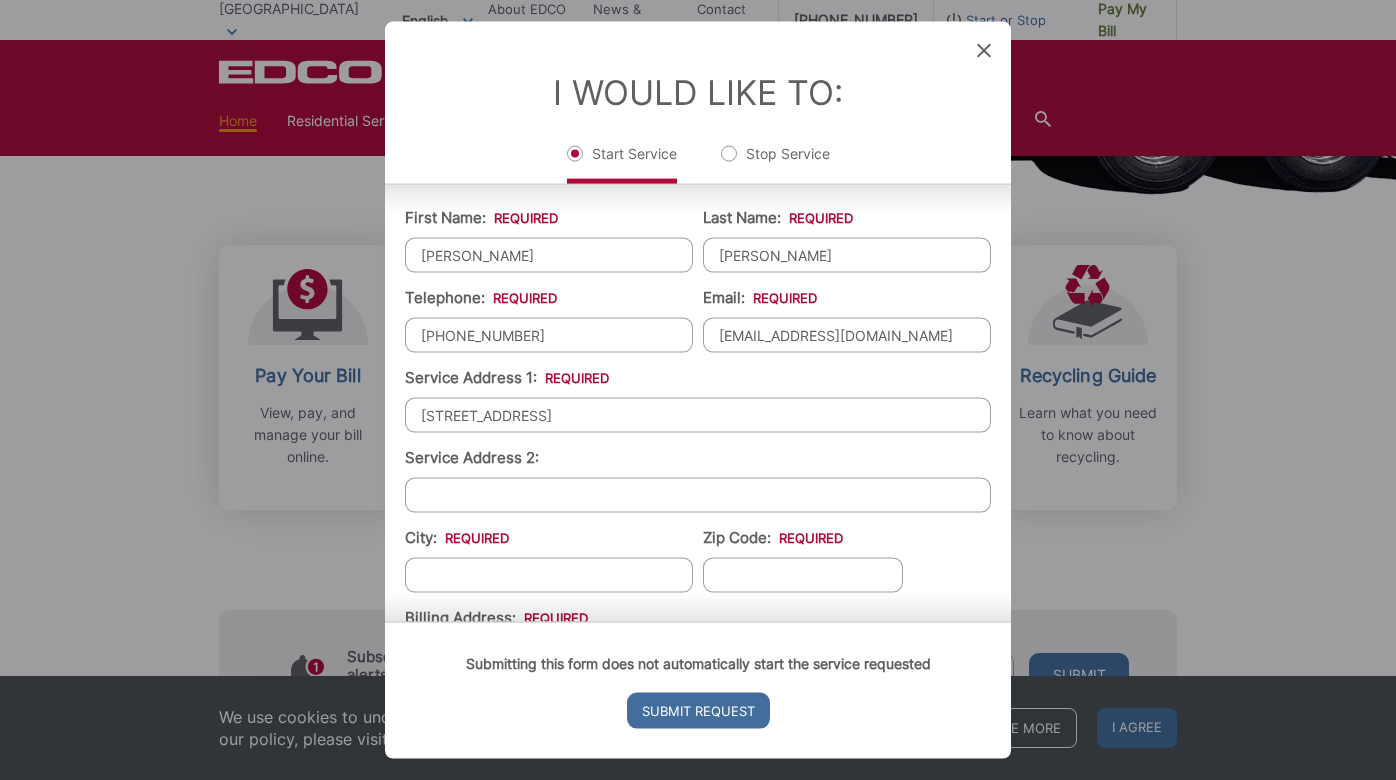 type on "816 Lemon Ave" 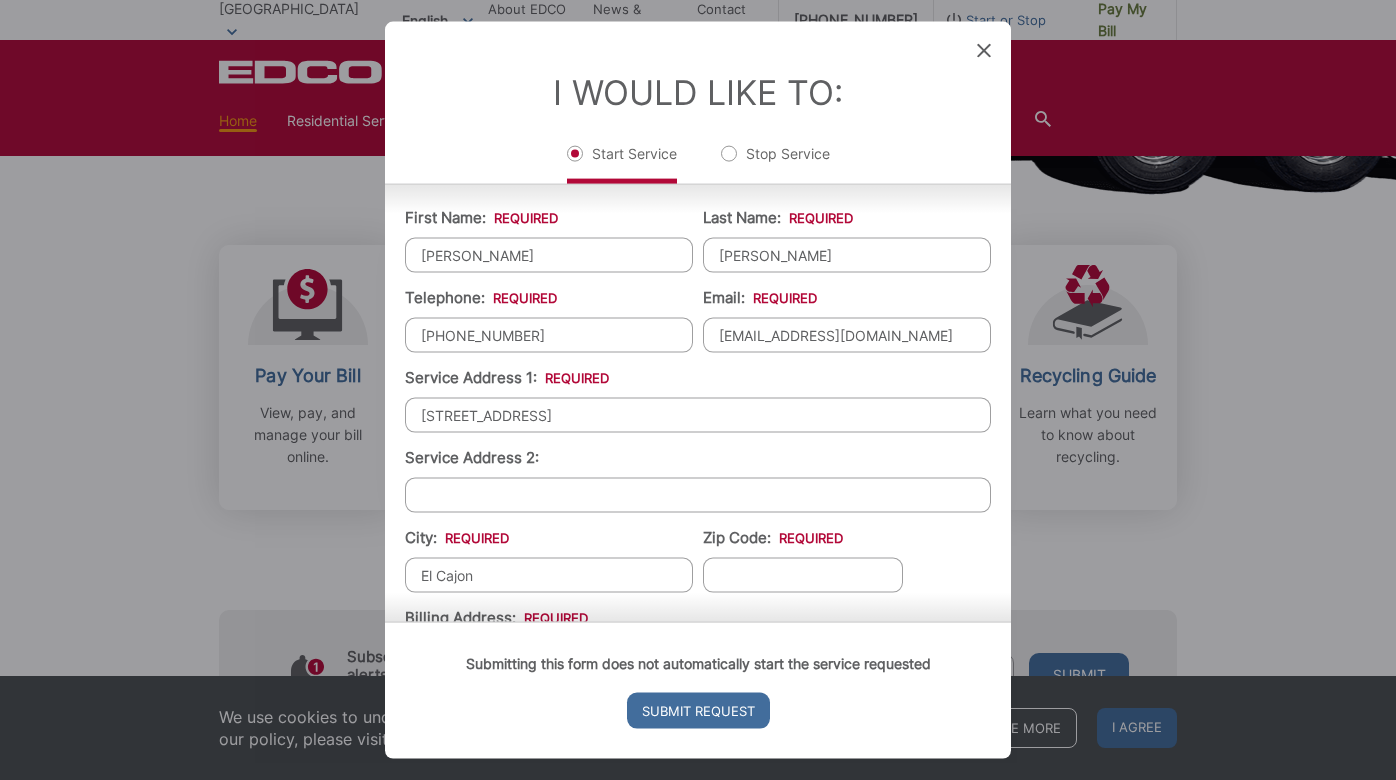 type on "El Cajon" 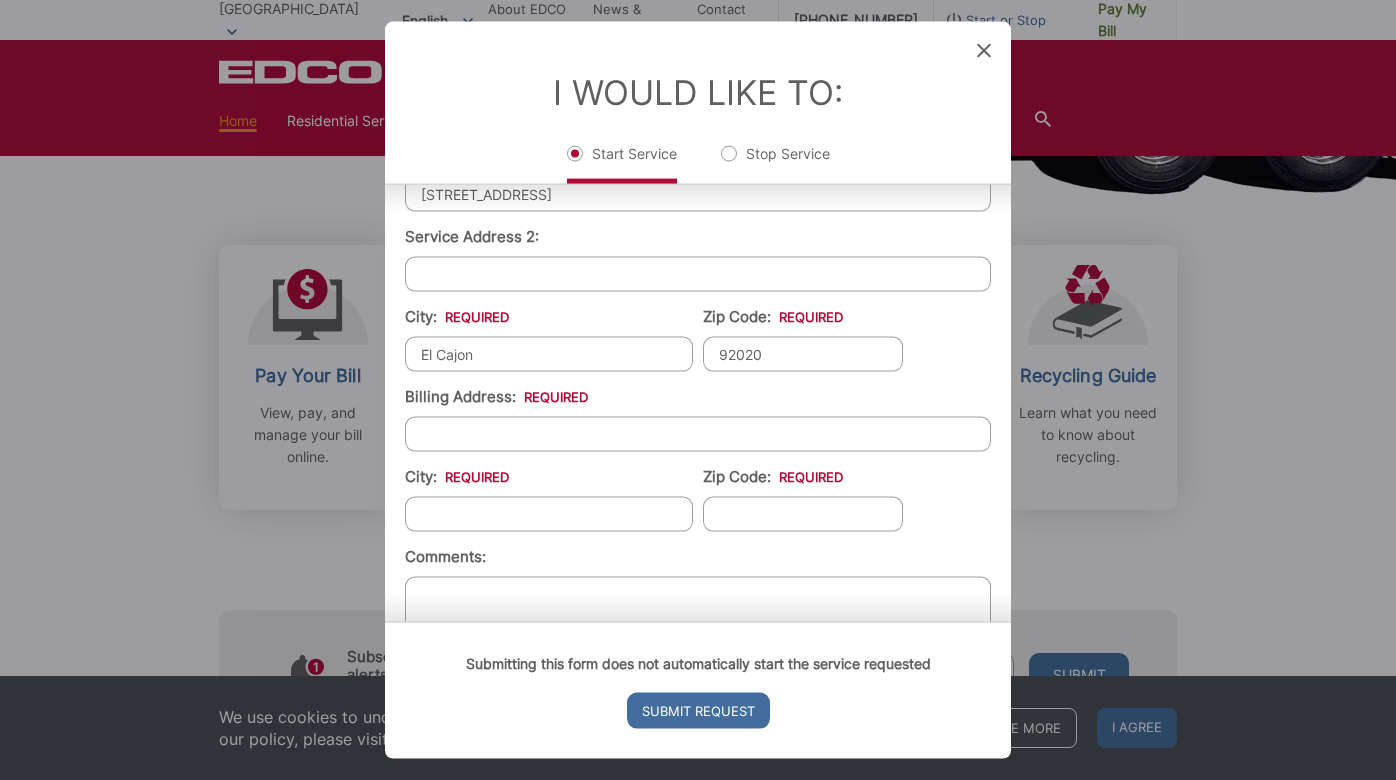 scroll, scrollTop: 473, scrollLeft: 0, axis: vertical 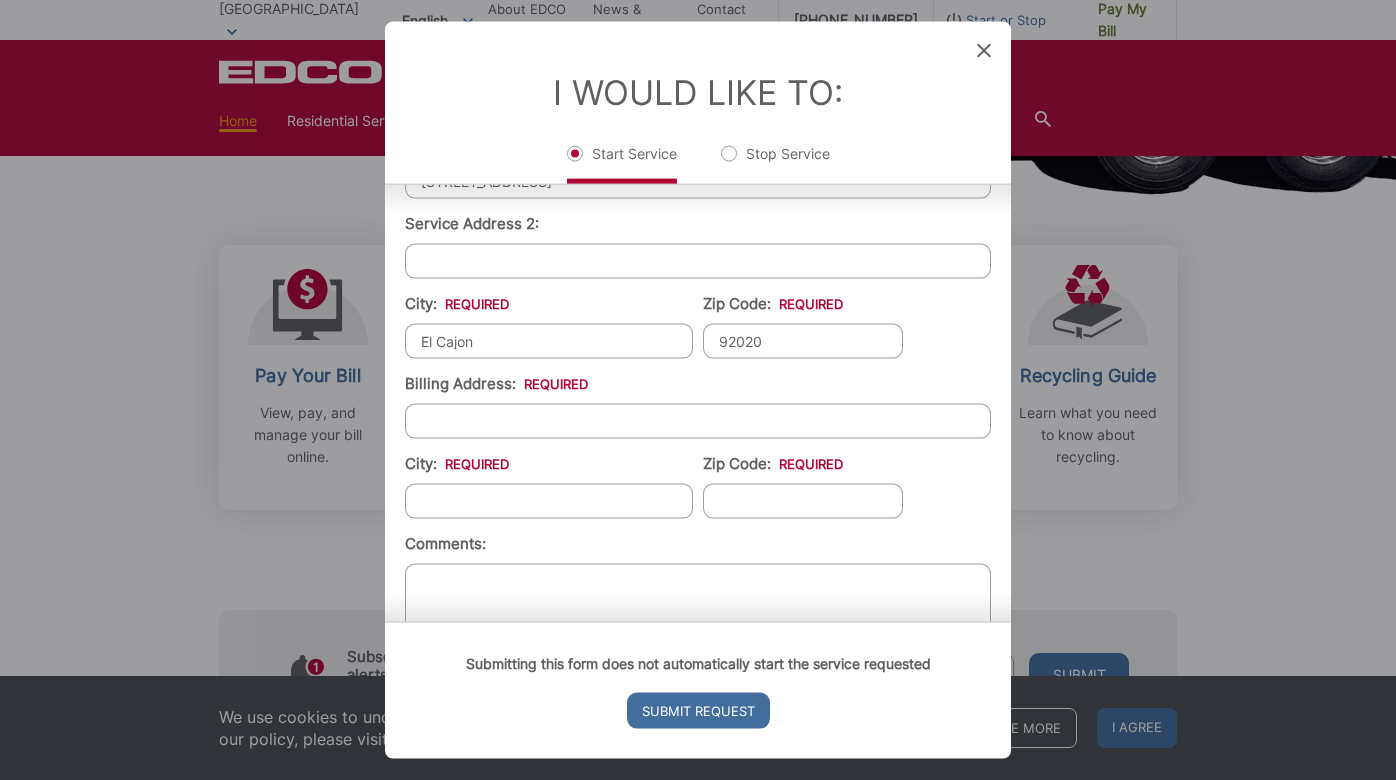 type on "92020" 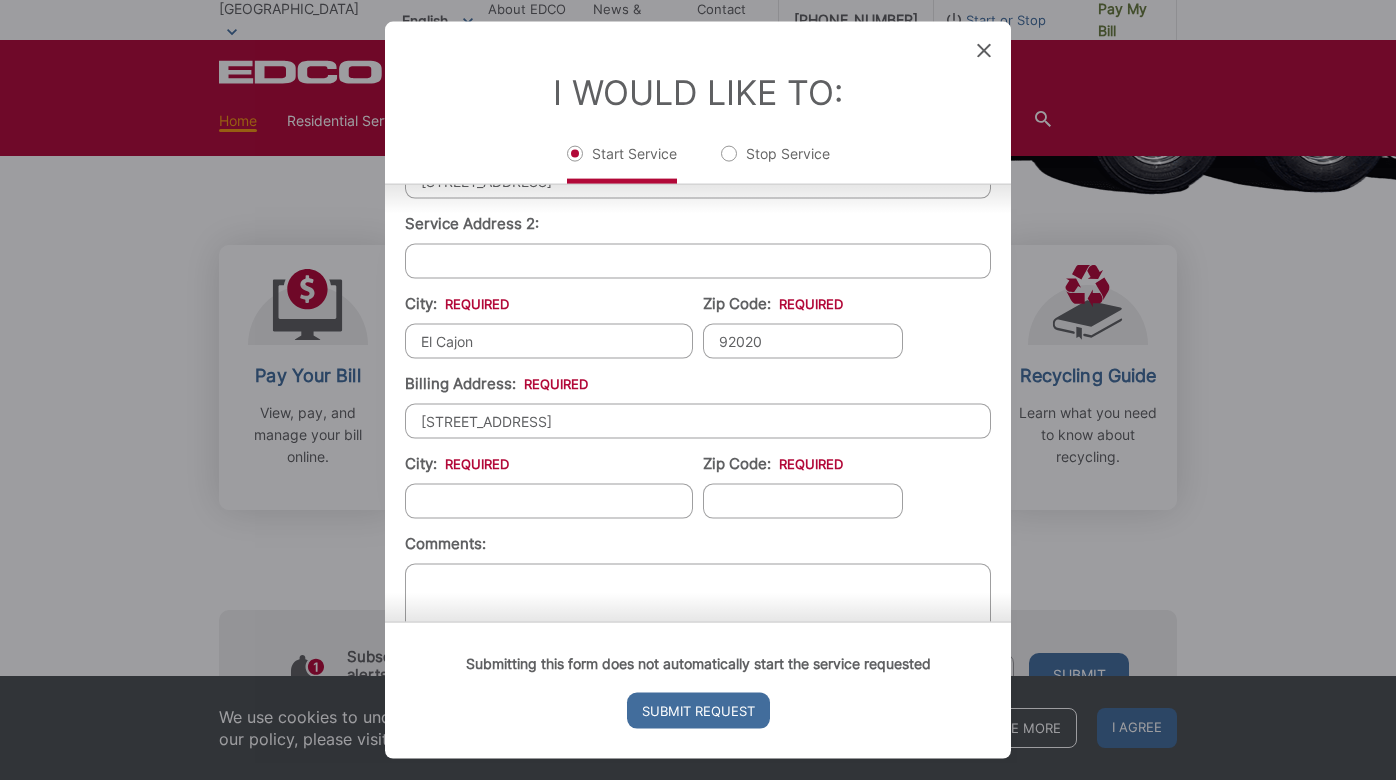 type on "816 Lemon Ave" 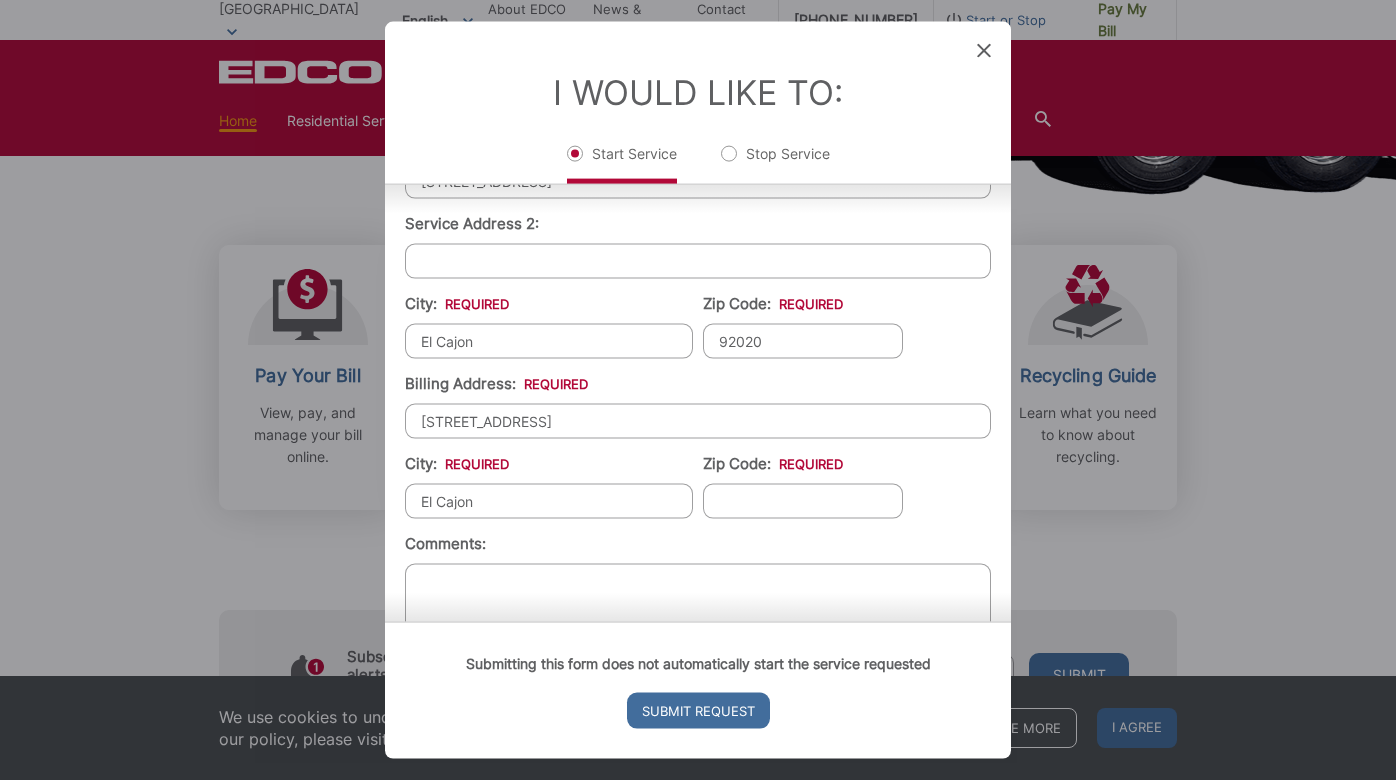 type on "El Cajon" 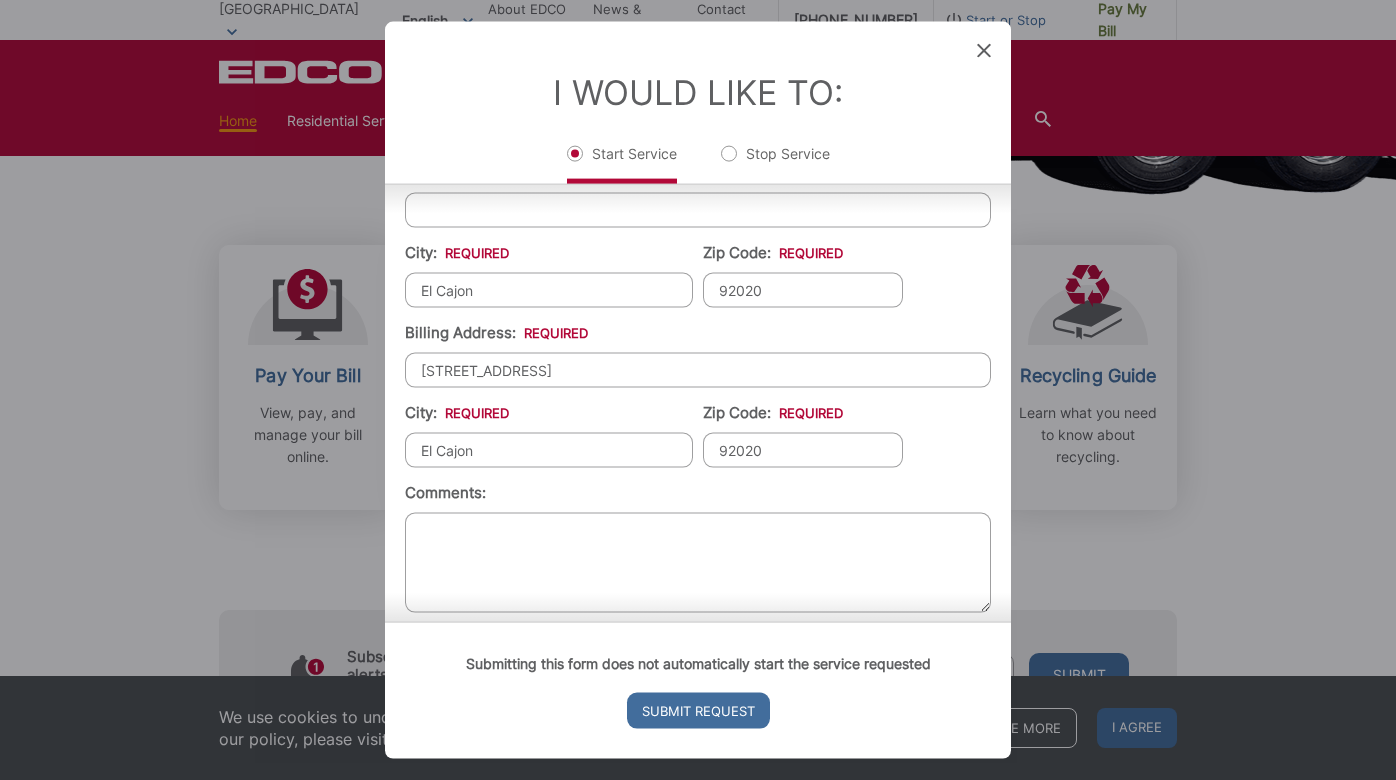 scroll, scrollTop: 541, scrollLeft: 0, axis: vertical 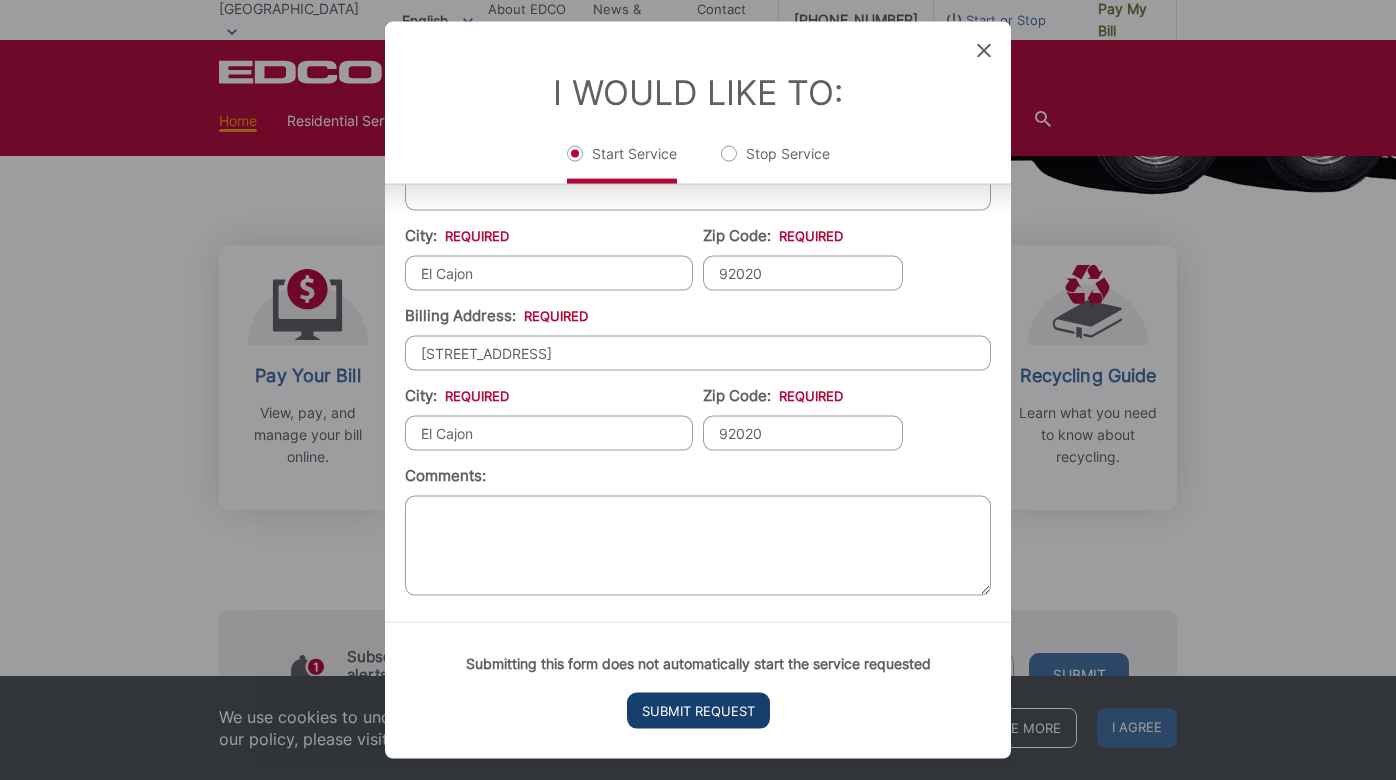 type on "92020" 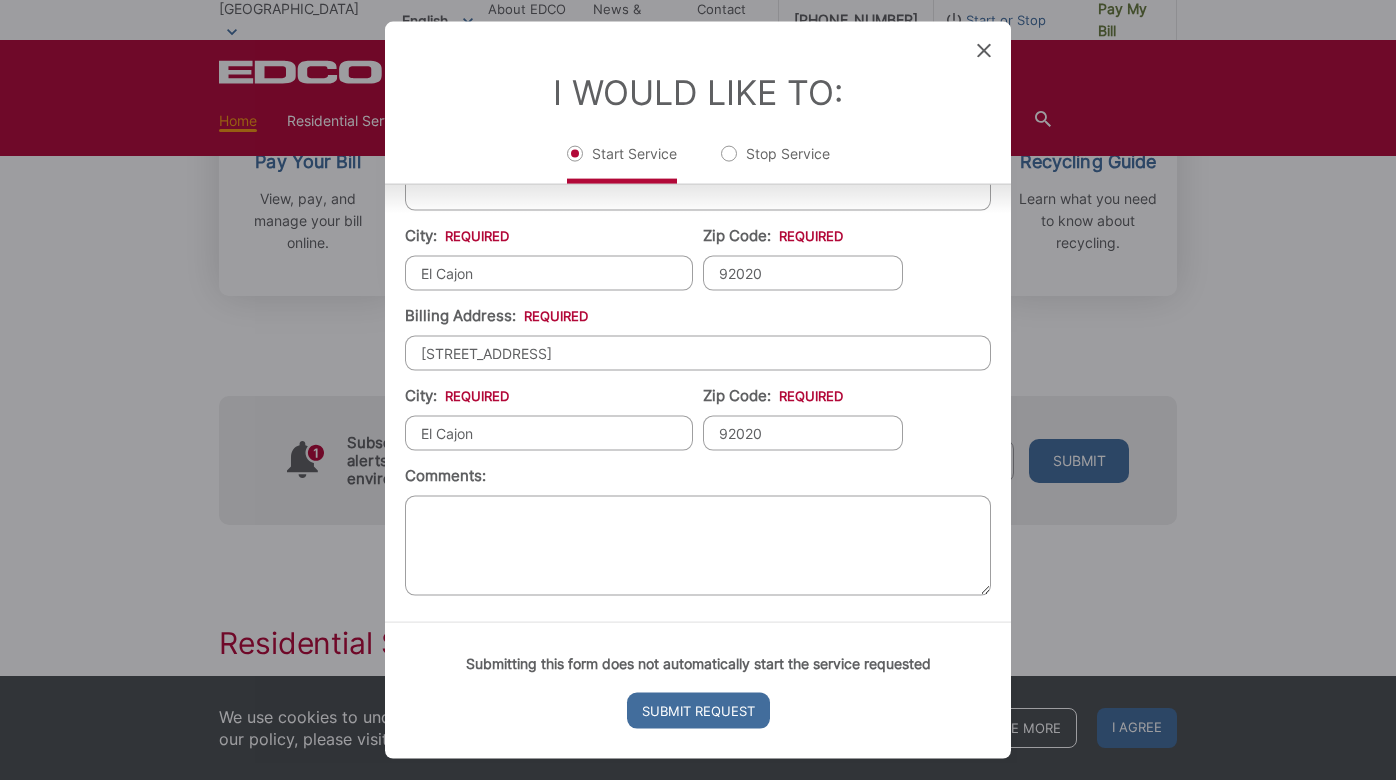 scroll, scrollTop: 0, scrollLeft: 0, axis: both 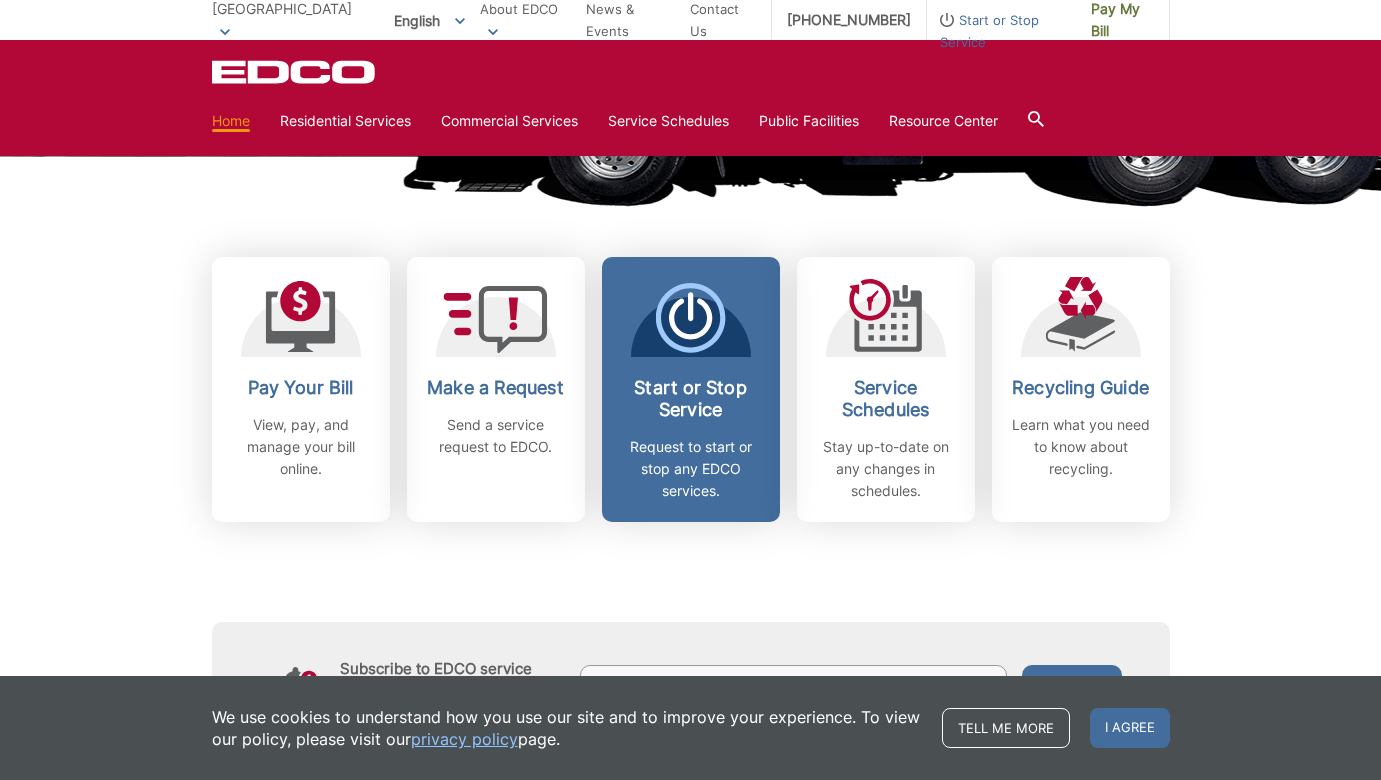 click 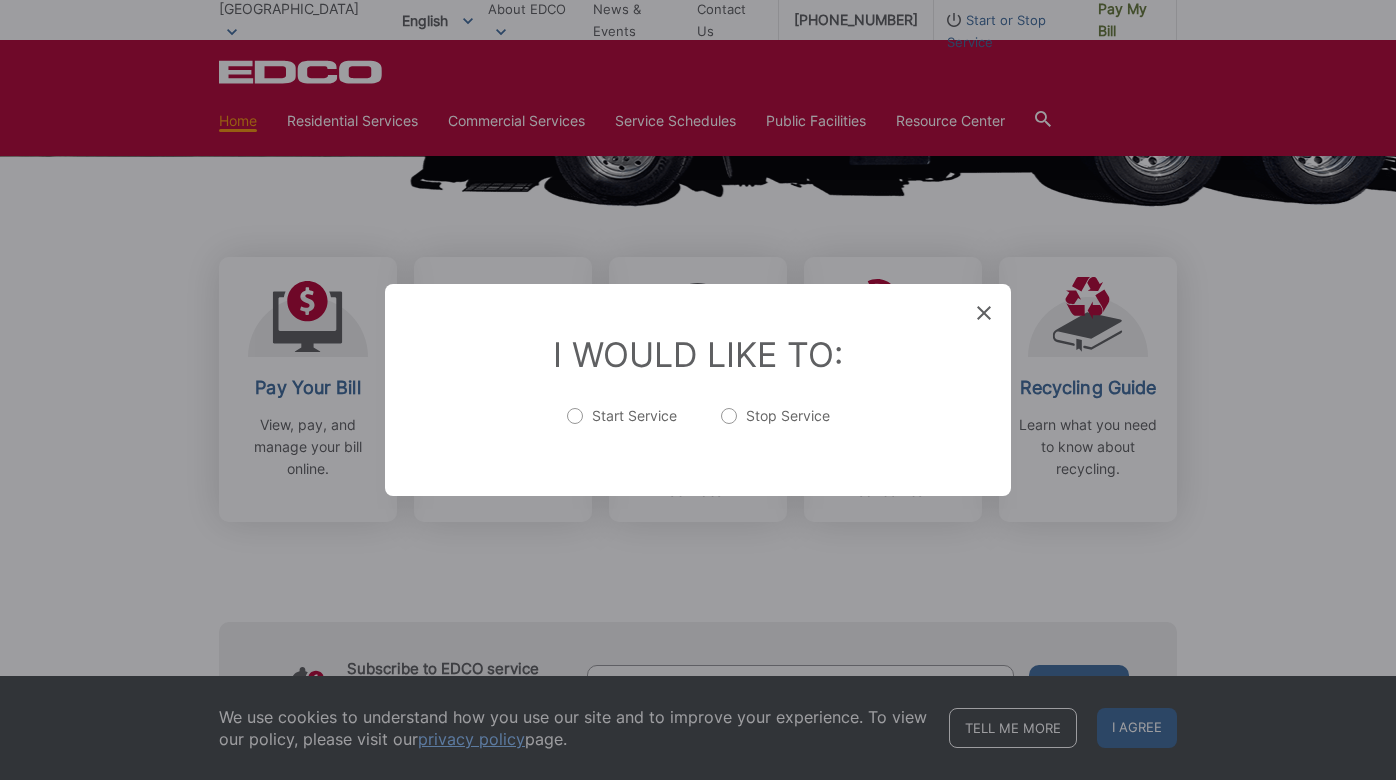 click on "Start Service" at bounding box center (622, 426) 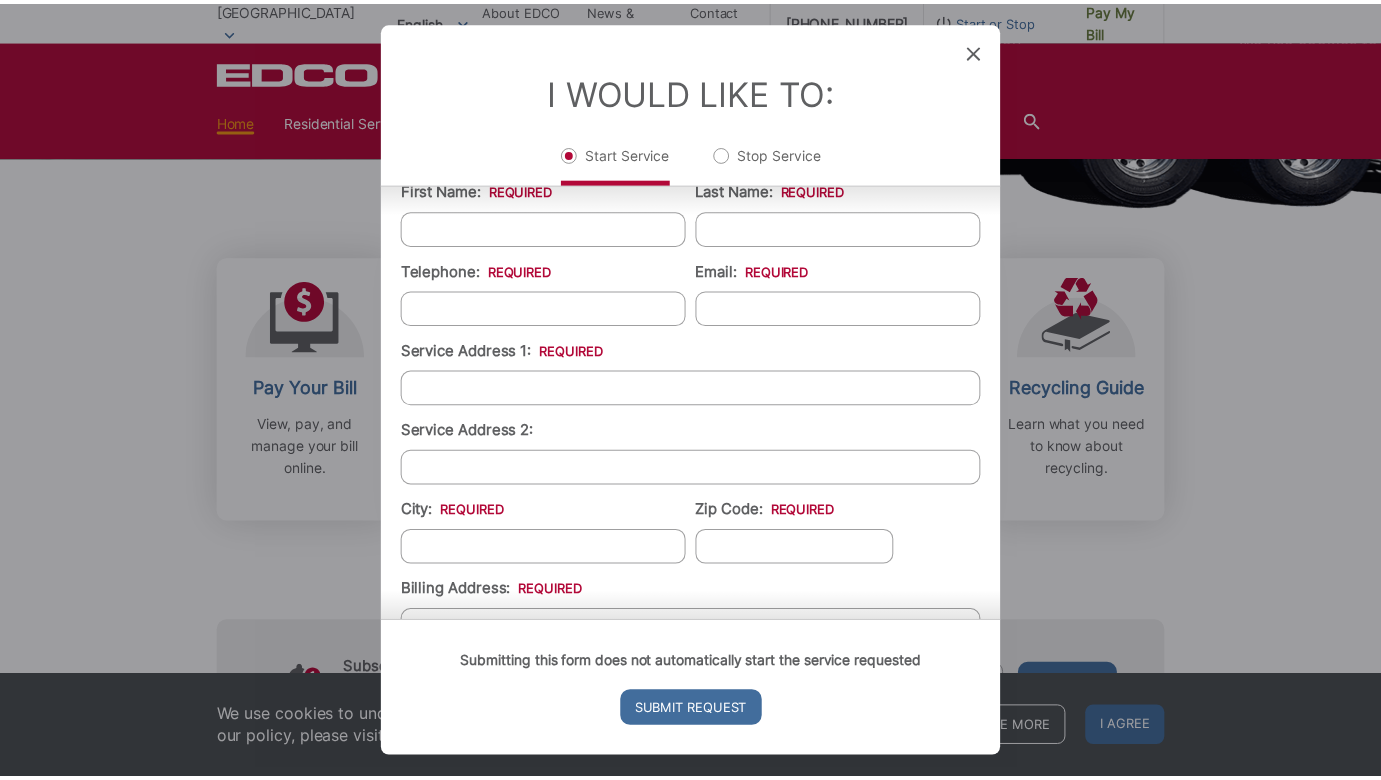 scroll, scrollTop: 269, scrollLeft: 0, axis: vertical 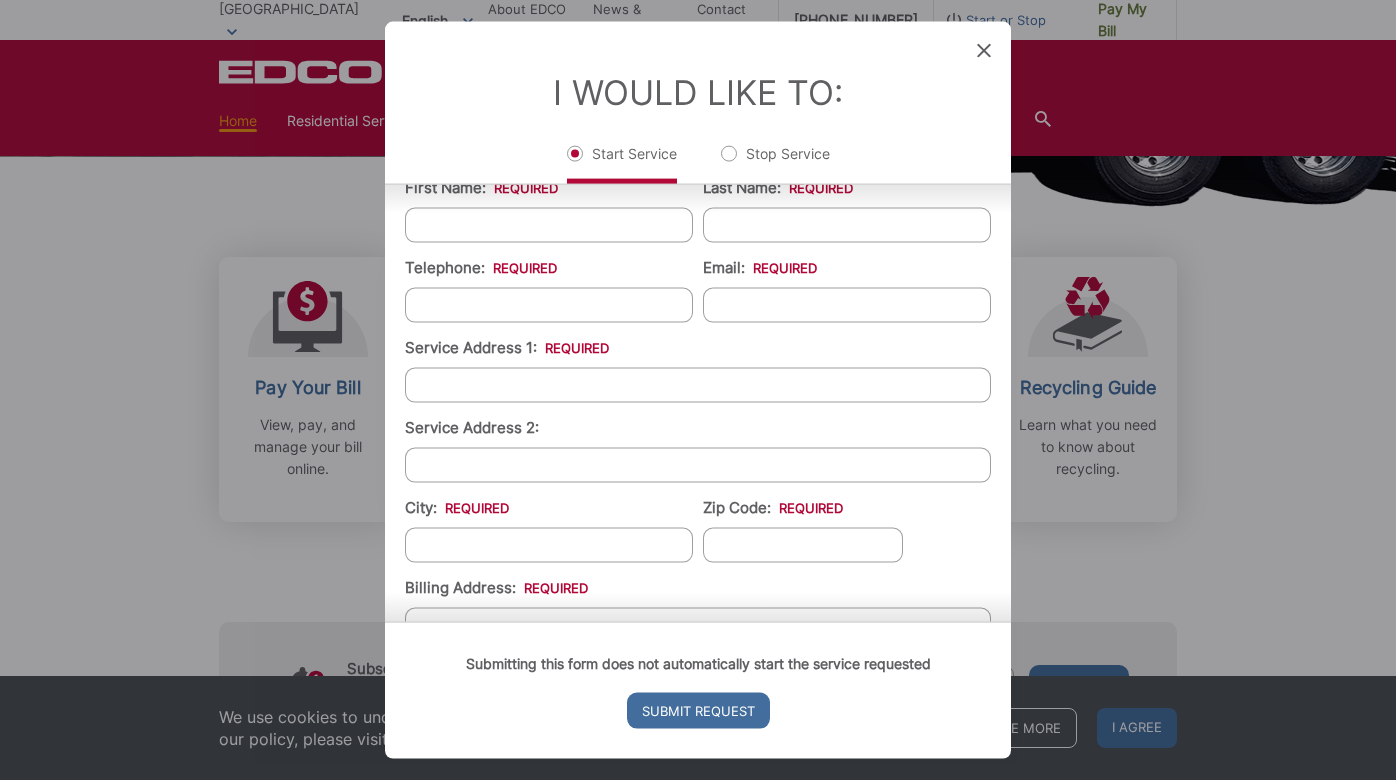 click on "Email: *" at bounding box center [847, 305] 